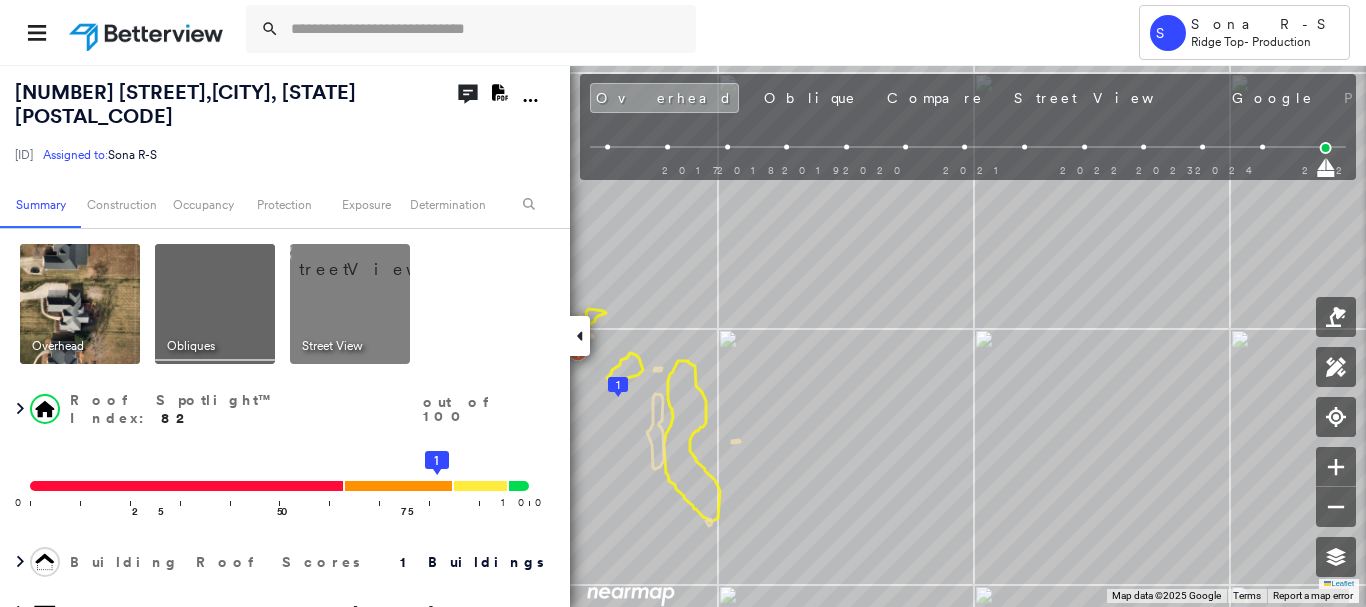 scroll, scrollTop: 0, scrollLeft: 0, axis: both 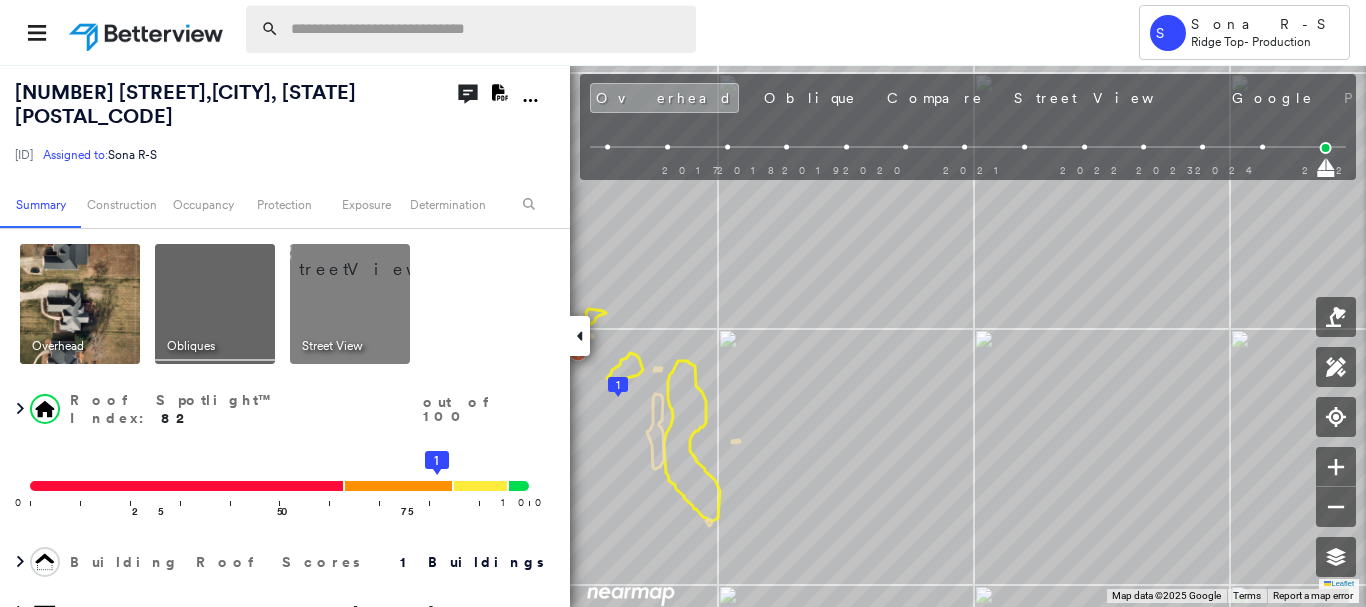 click at bounding box center (487, 29) 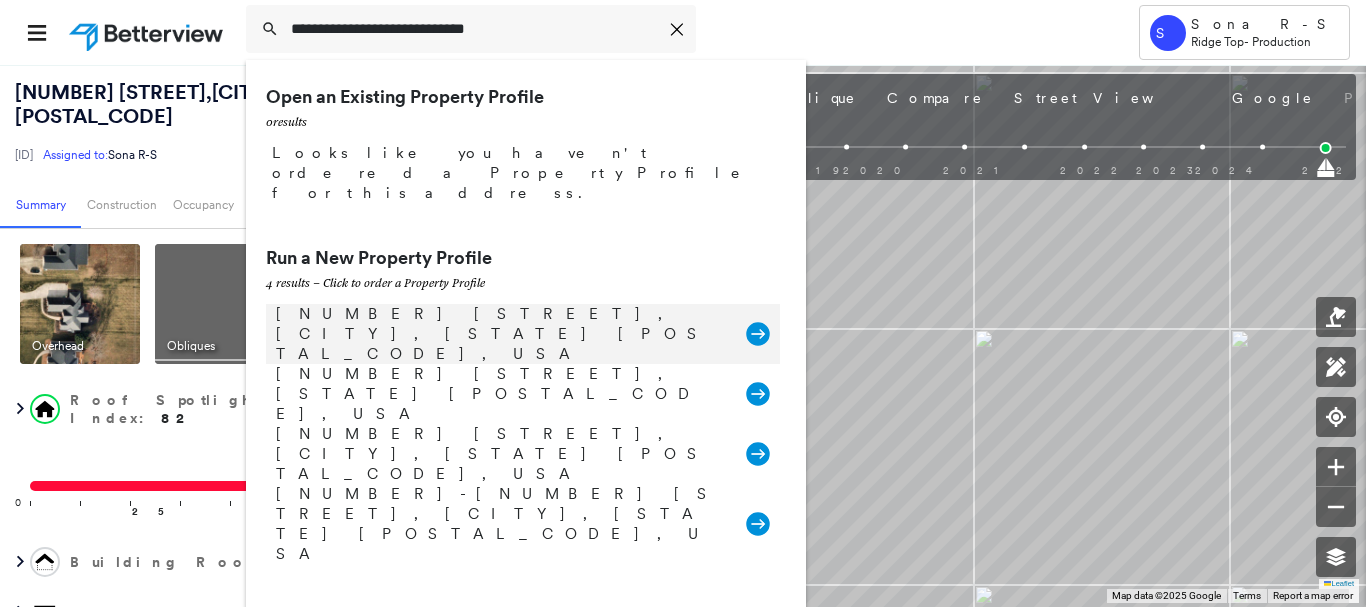 type on "**********" 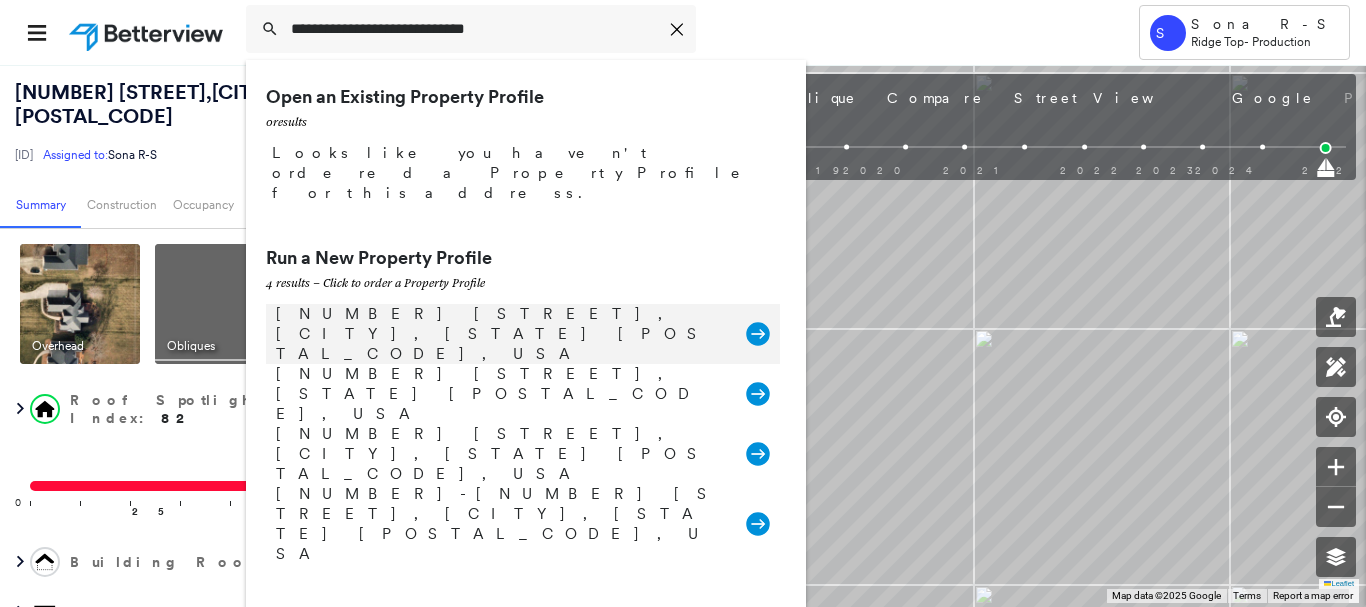 click 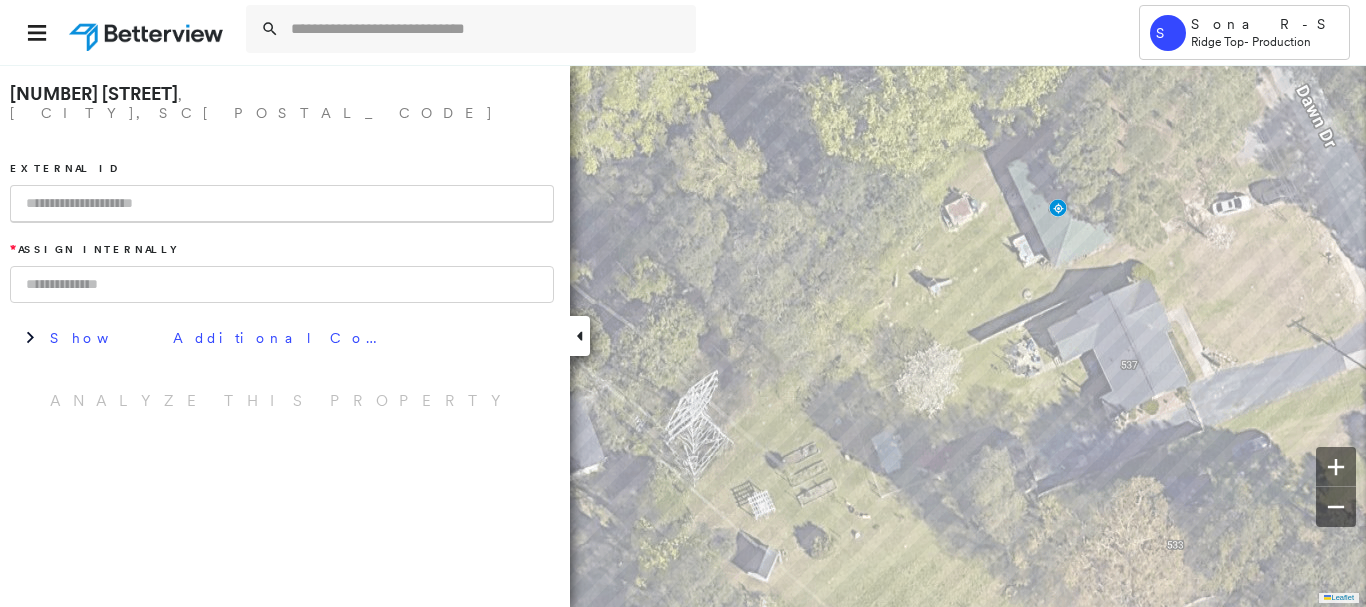 click at bounding box center [282, 204] 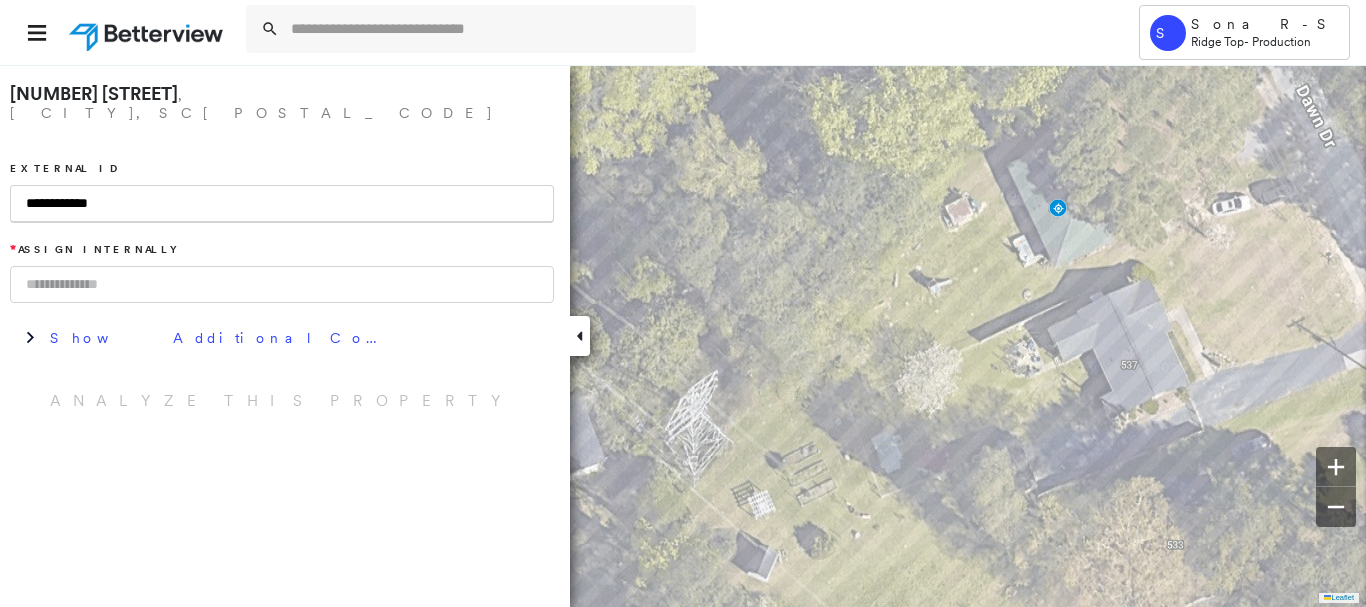 type on "**********" 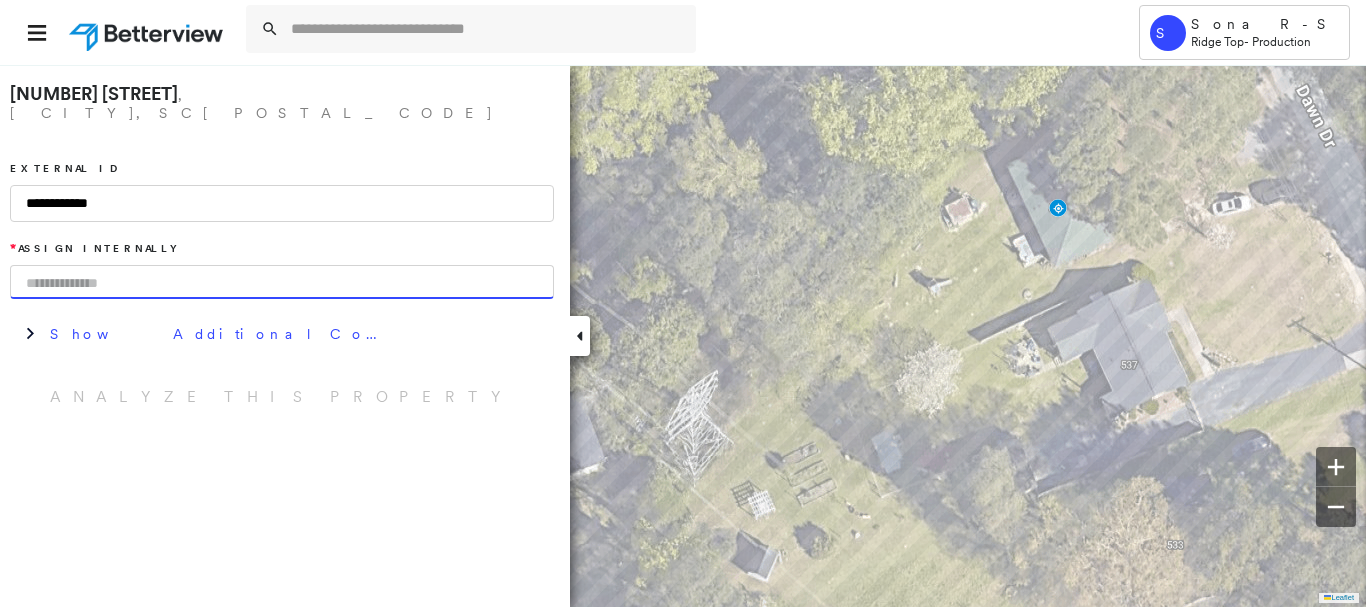 drag, startPoint x: 230, startPoint y: 252, endPoint x: 235, endPoint y: 262, distance: 11.18034 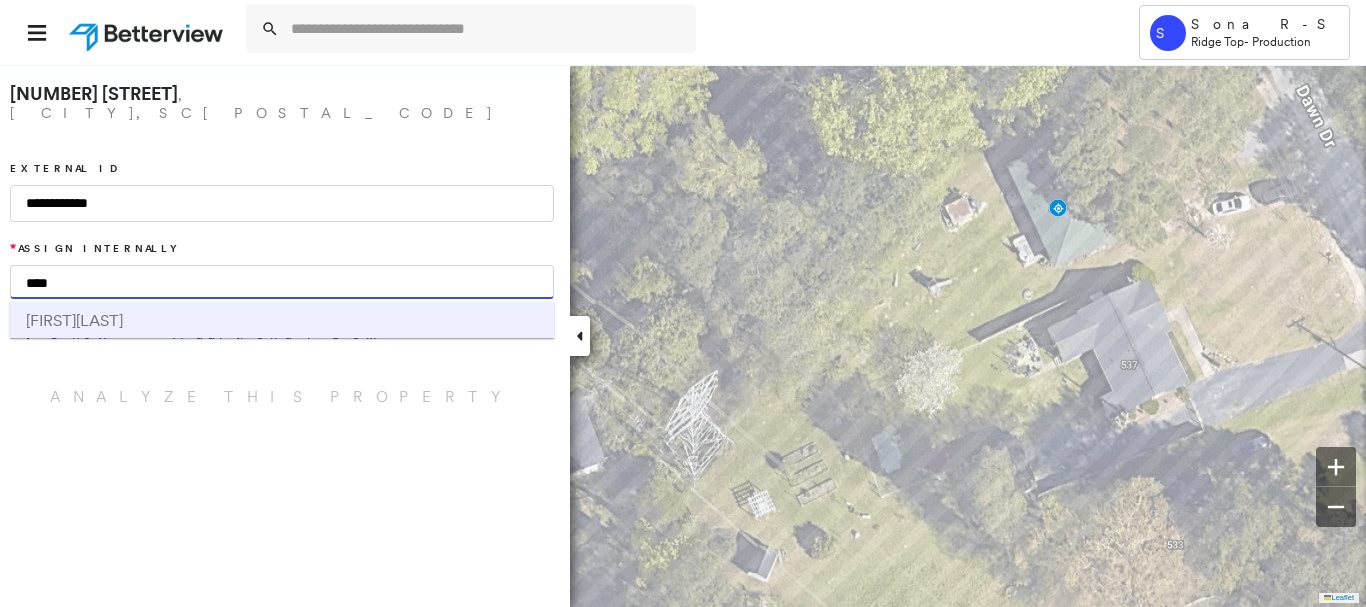 type on "****" 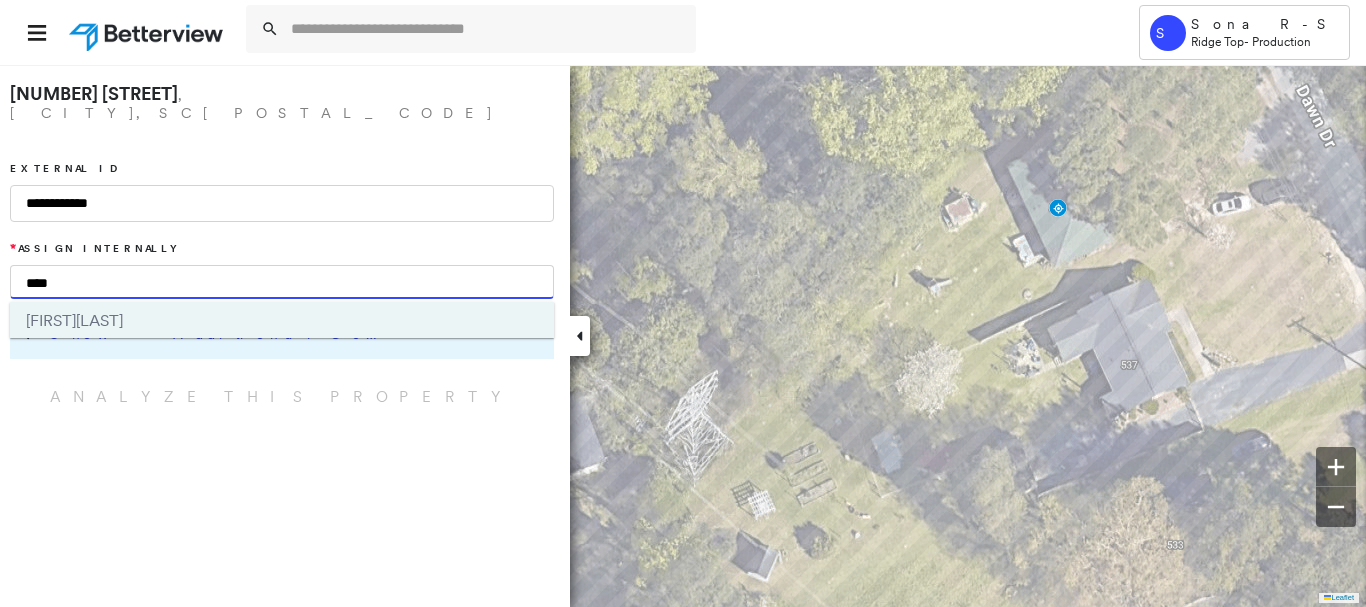 drag, startPoint x: 134, startPoint y: 306, endPoint x: 167, endPoint y: 353, distance: 57.428215 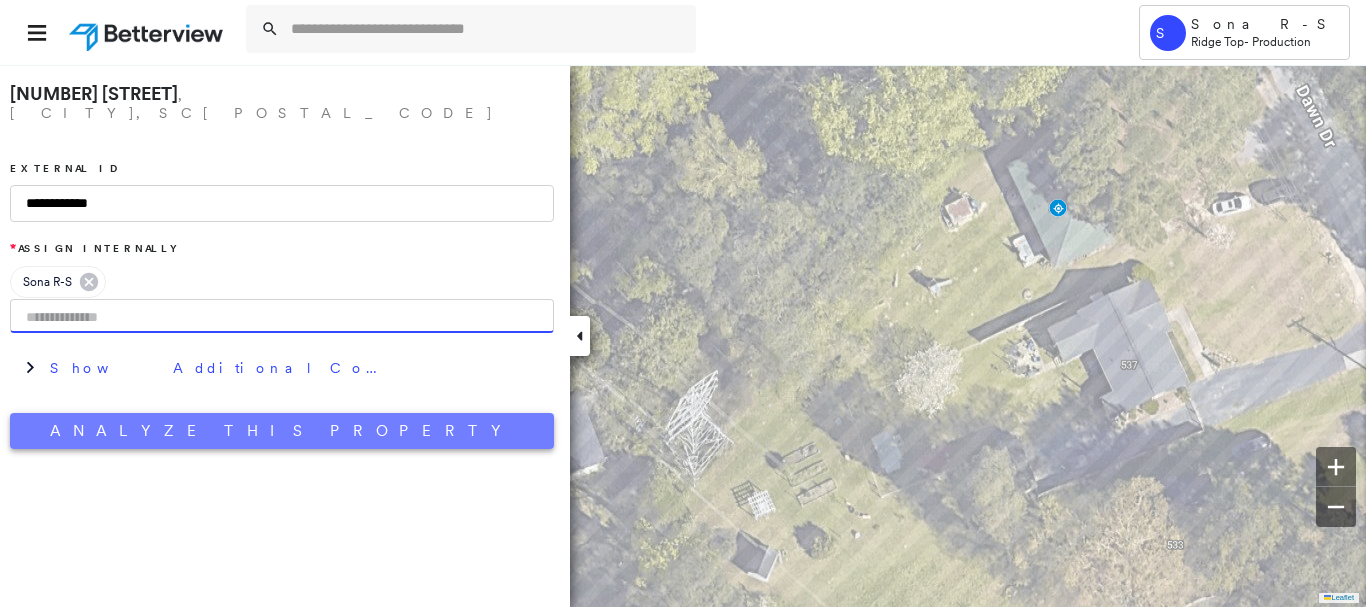 click on "Analyze This Property" at bounding box center (282, 431) 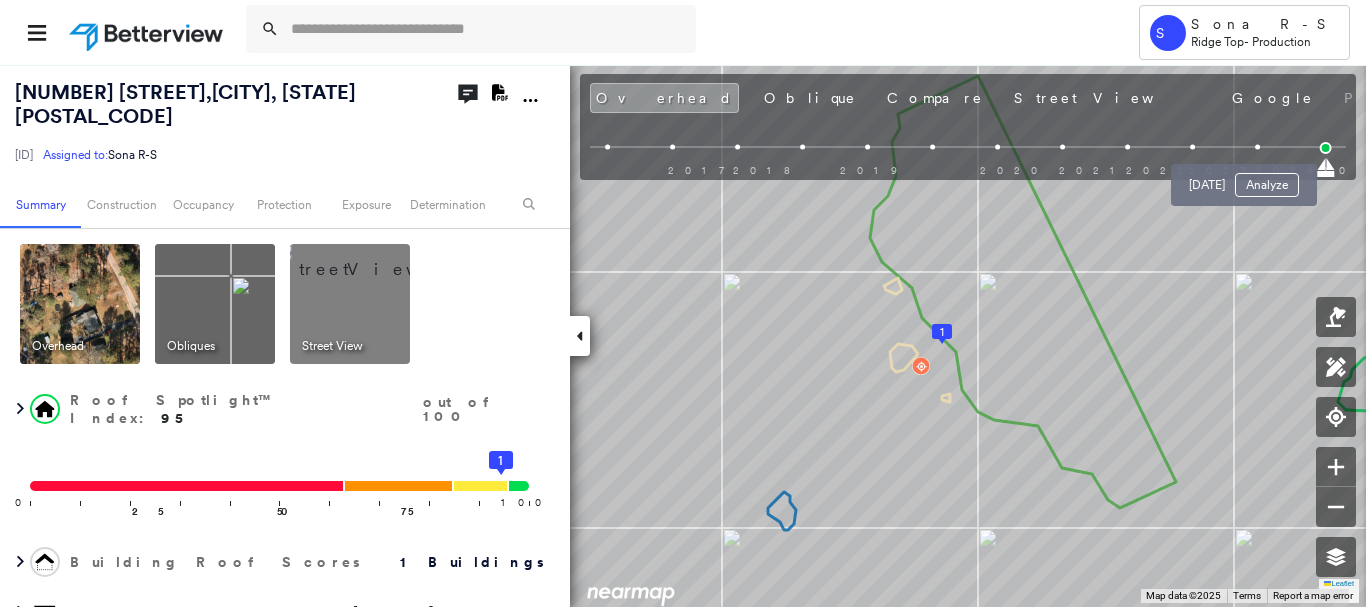 click at bounding box center (1257, 147) 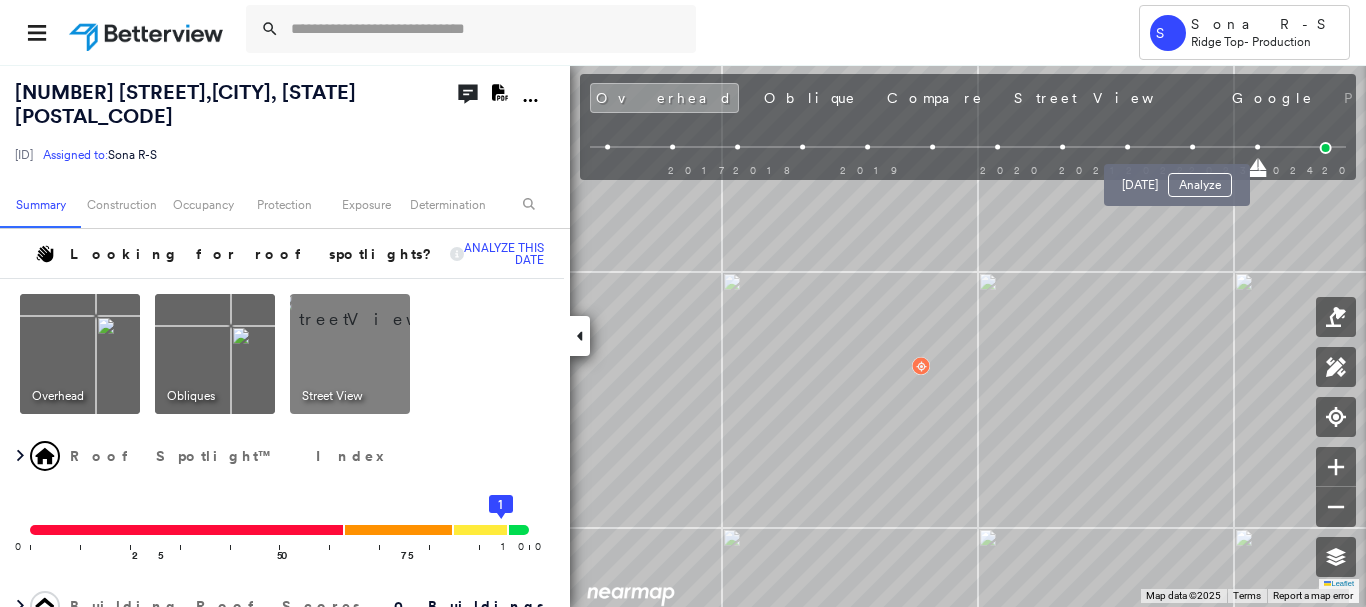 click at bounding box center [1192, 147] 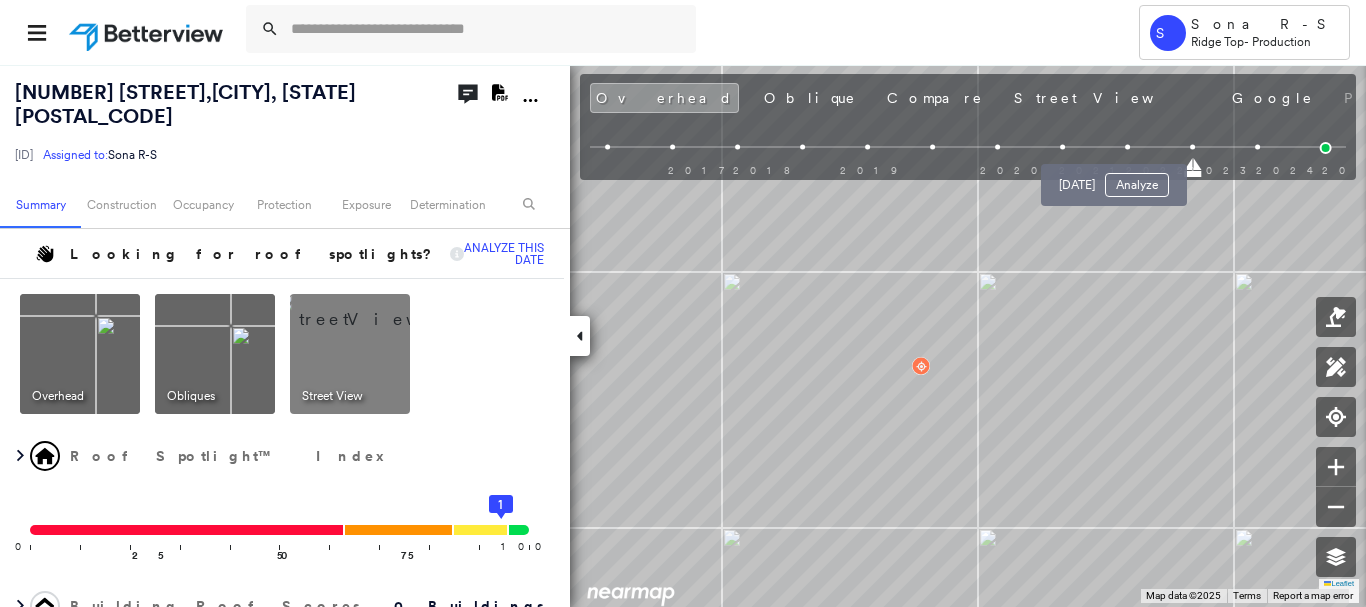 click at bounding box center [1127, 147] 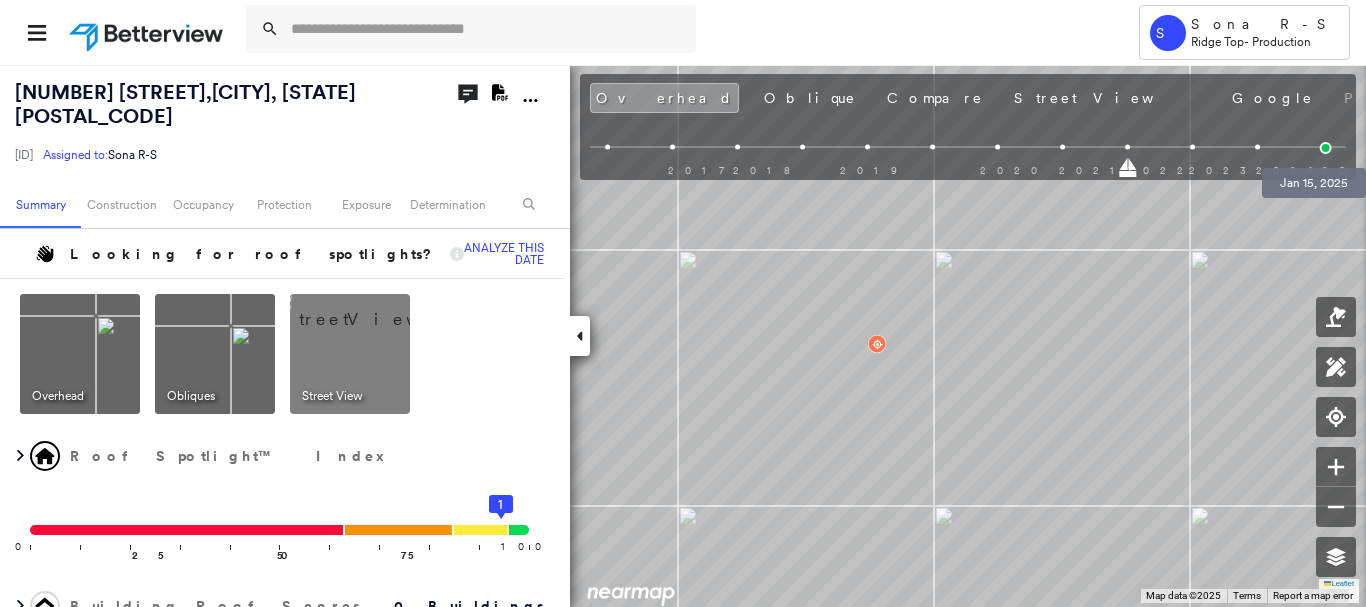 click at bounding box center [1326, 148] 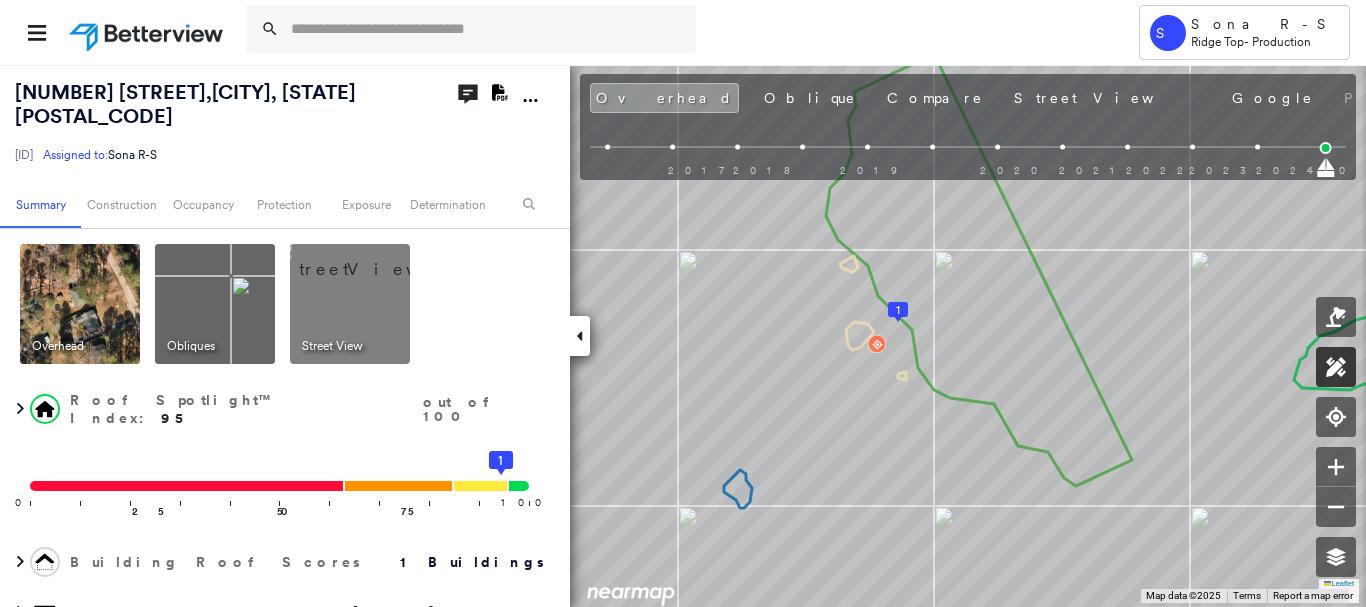 click at bounding box center [1336, 367] 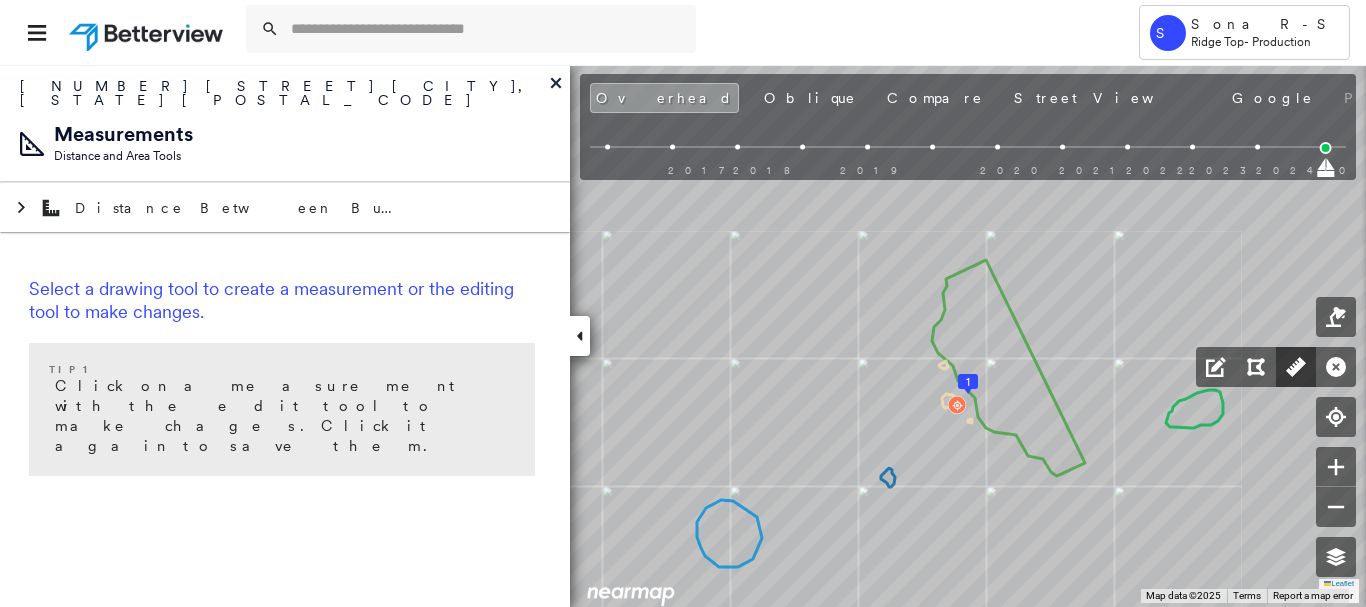 click at bounding box center [1296, 367] 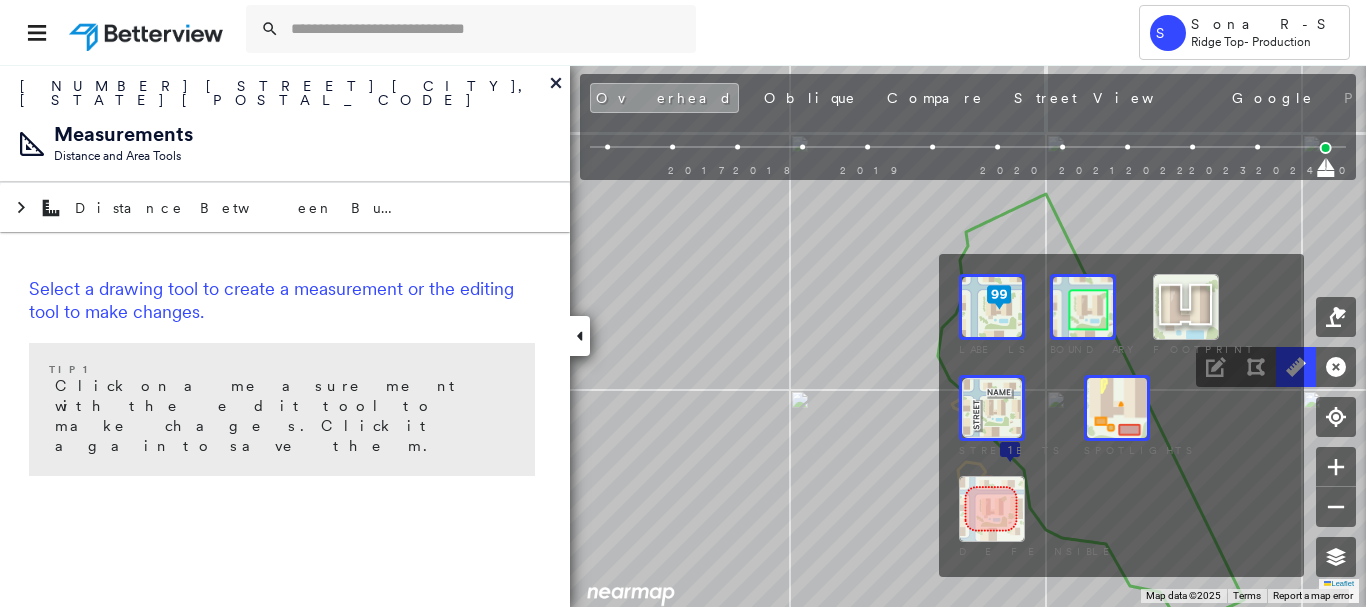 click 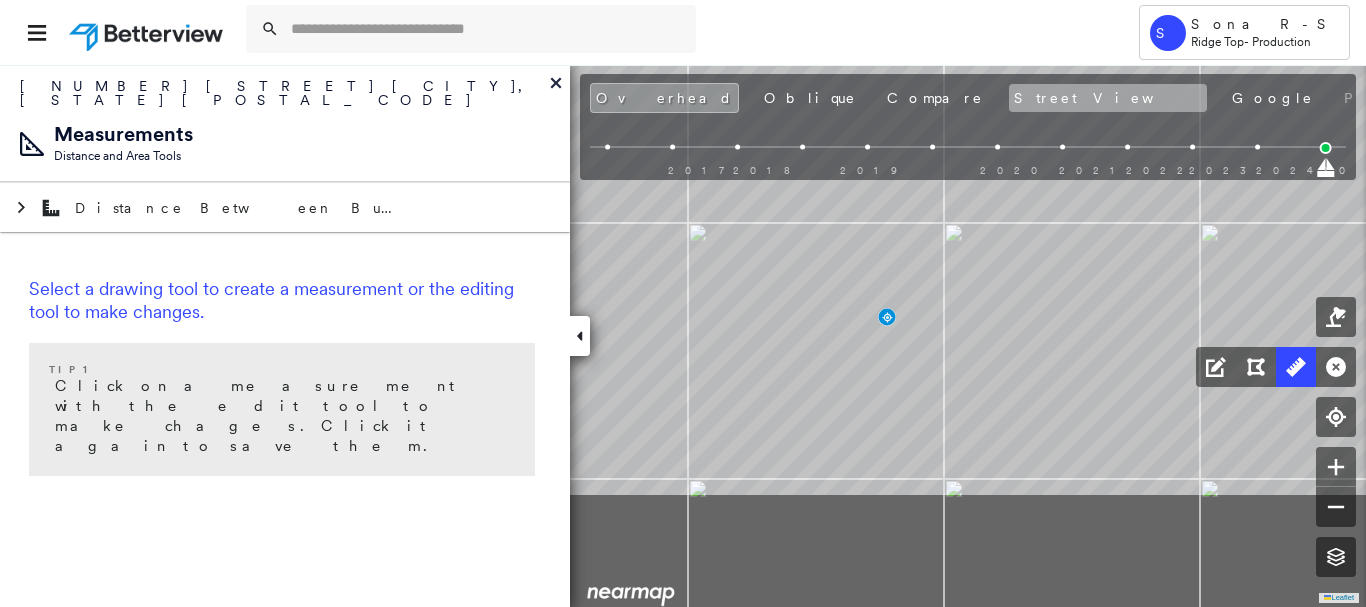 drag, startPoint x: 1016, startPoint y: 272, endPoint x: 919, endPoint y: 109, distance: 189.67868 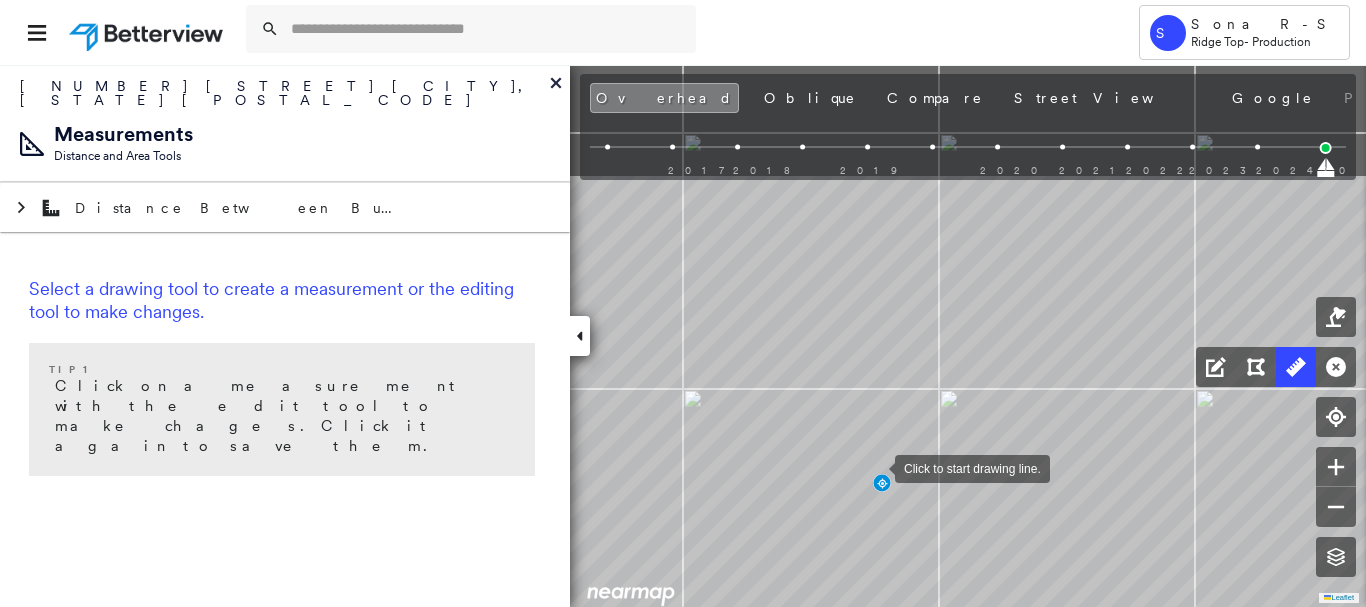 drag, startPoint x: 875, startPoint y: 440, endPoint x: 737, endPoint y: 339, distance: 171.01169 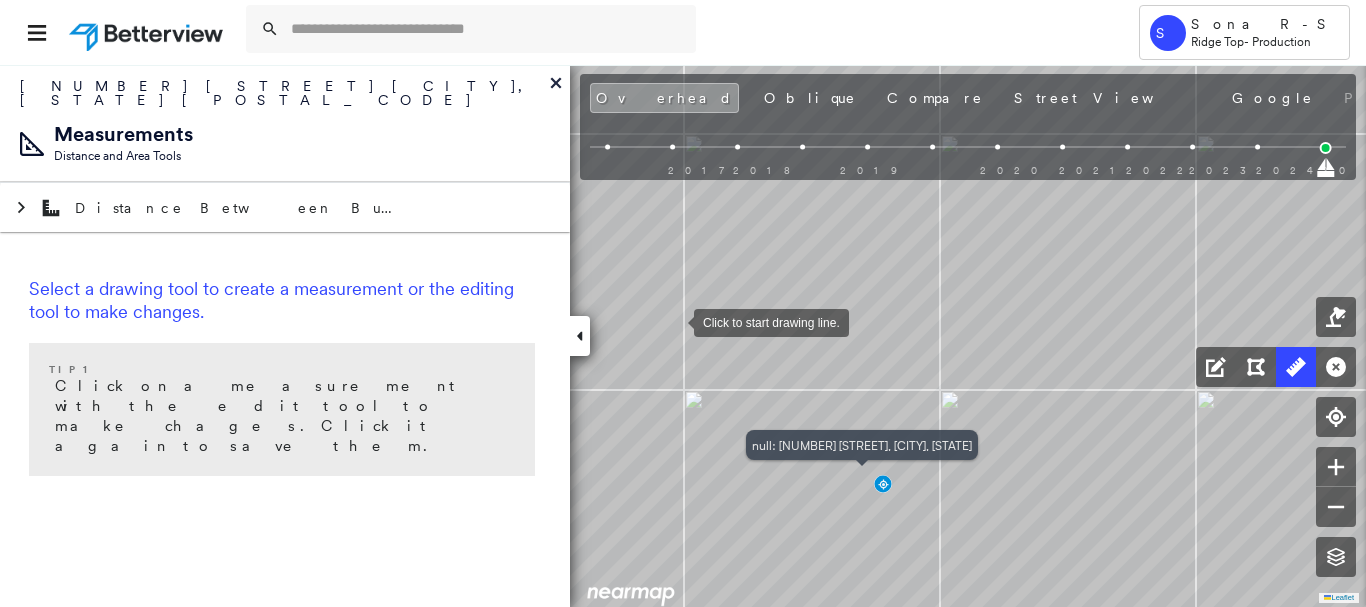 click at bounding box center [674, 321] 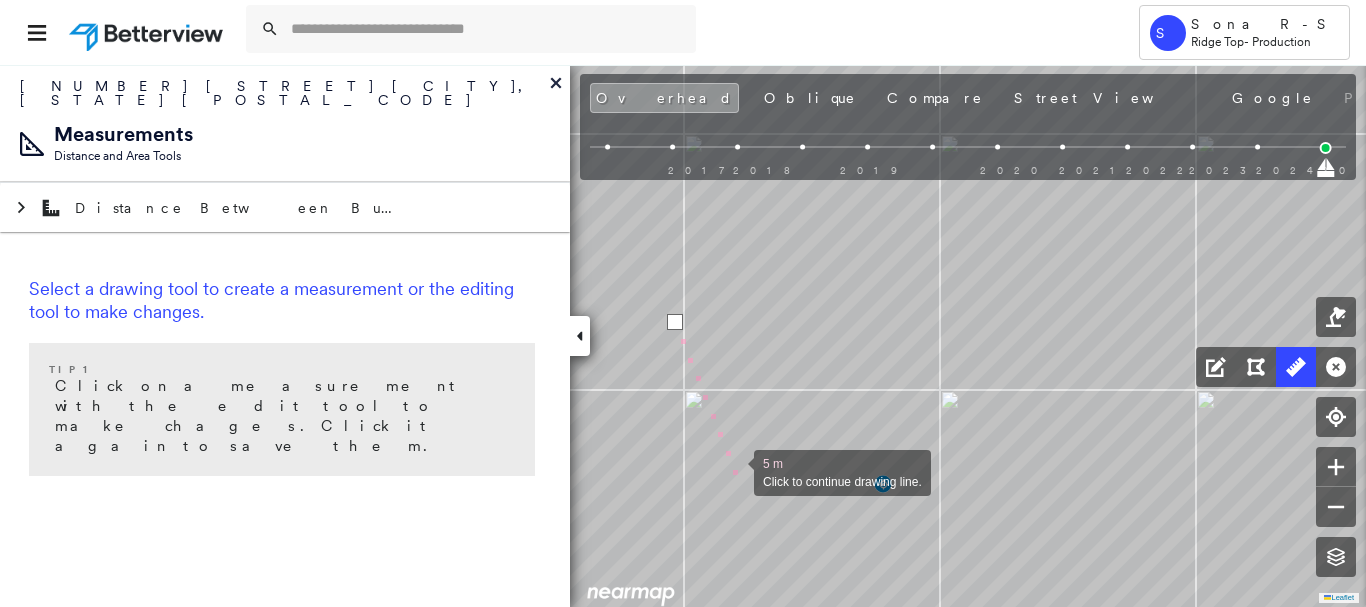 drag, startPoint x: 734, startPoint y: 471, endPoint x: 715, endPoint y: 259, distance: 212.84972 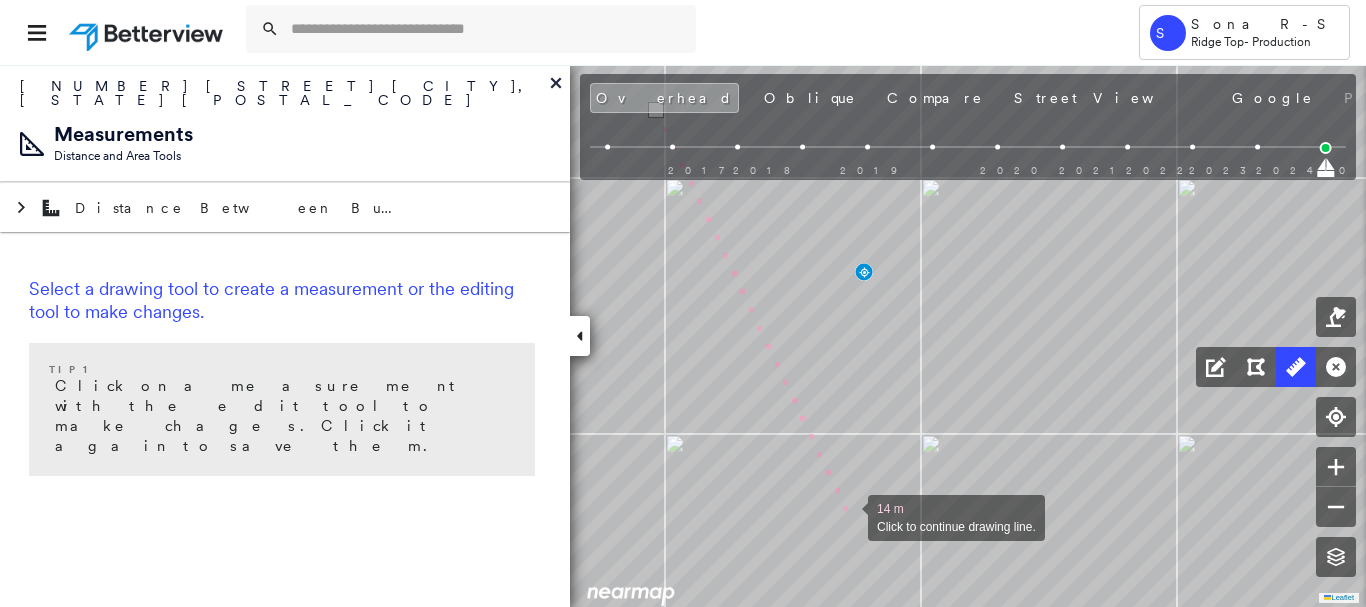 click at bounding box center (848, 516) 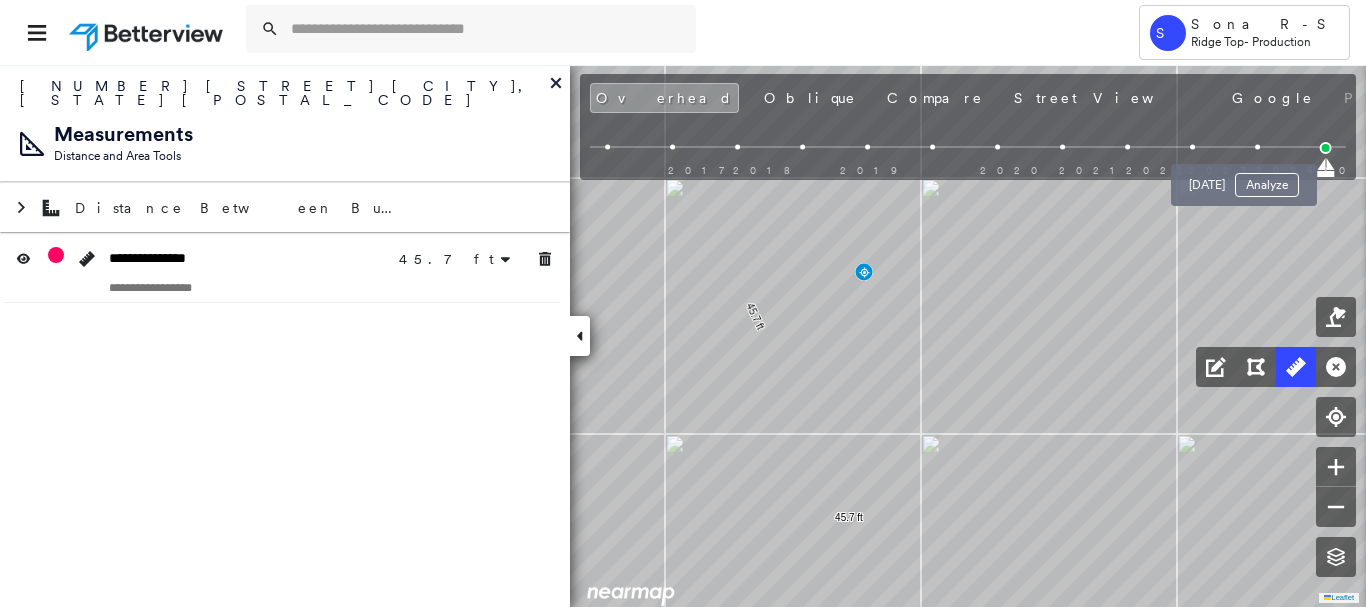 click at bounding box center (1257, 147) 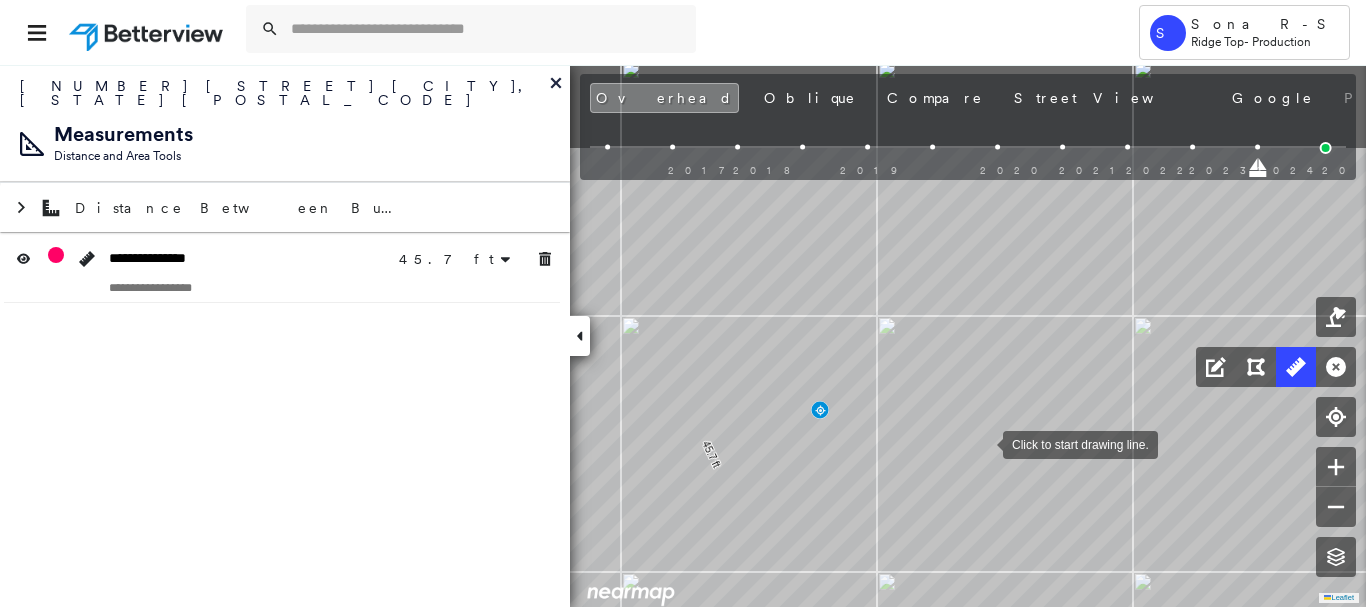 drag, startPoint x: 1027, startPoint y: 303, endPoint x: 983, endPoint y: 441, distance: 144.84474 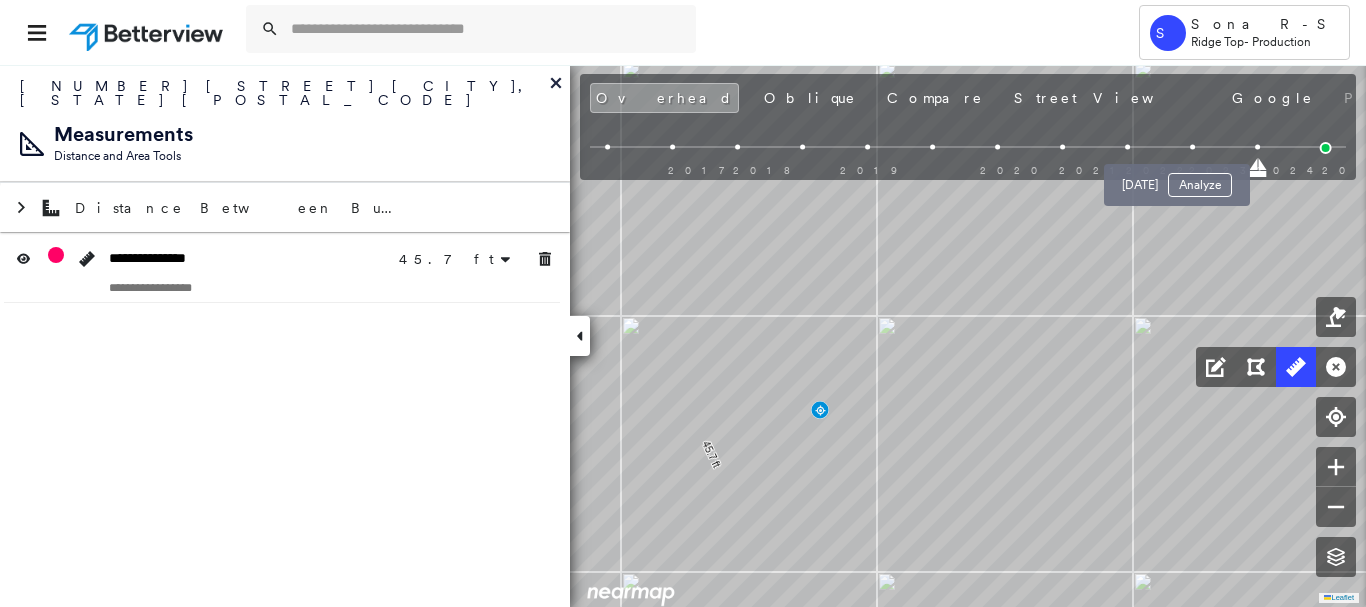 click at bounding box center (1192, 147) 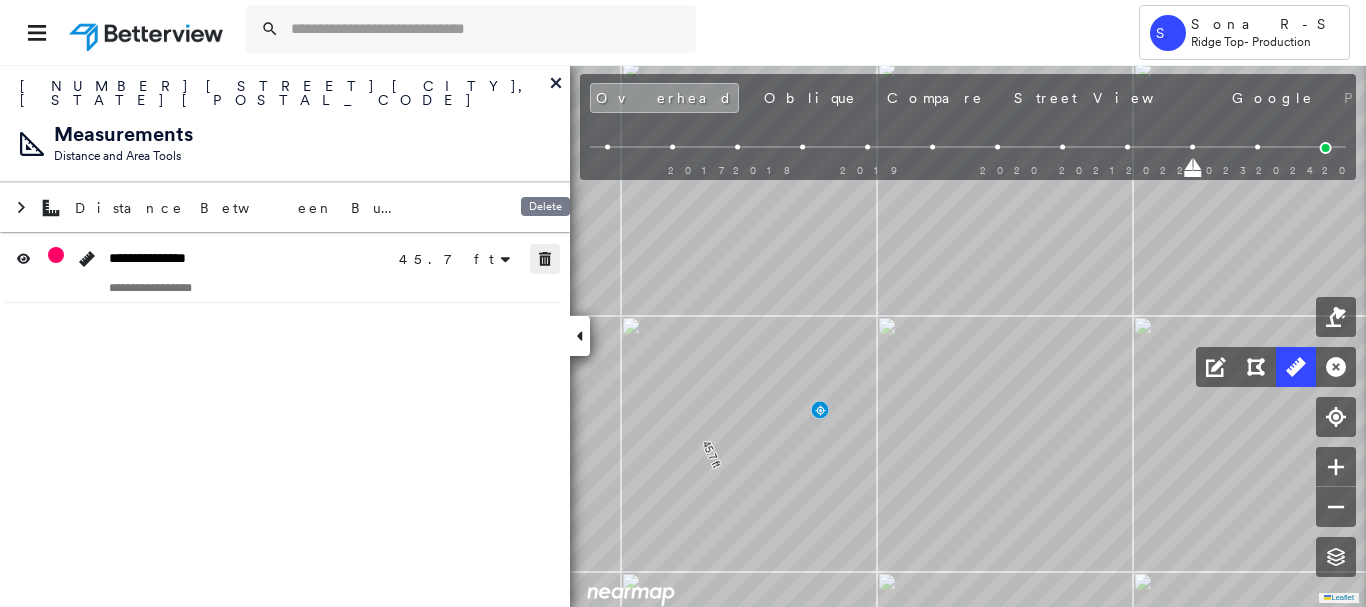 click at bounding box center [545, 259] 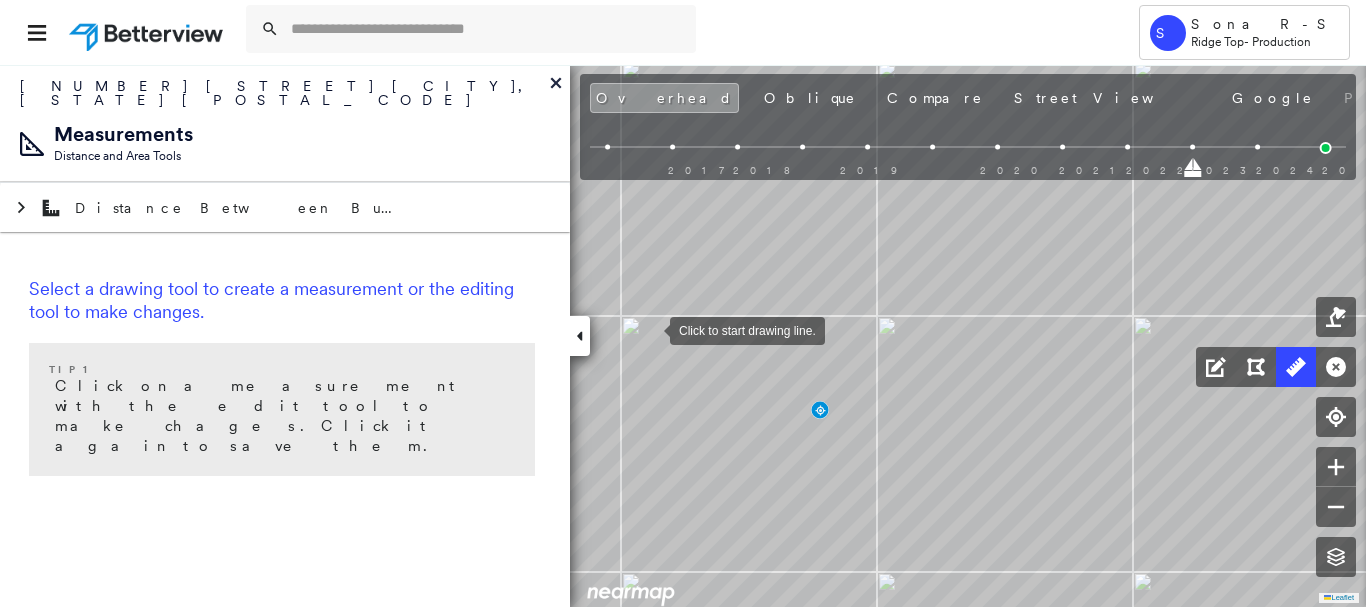 click at bounding box center [650, 329] 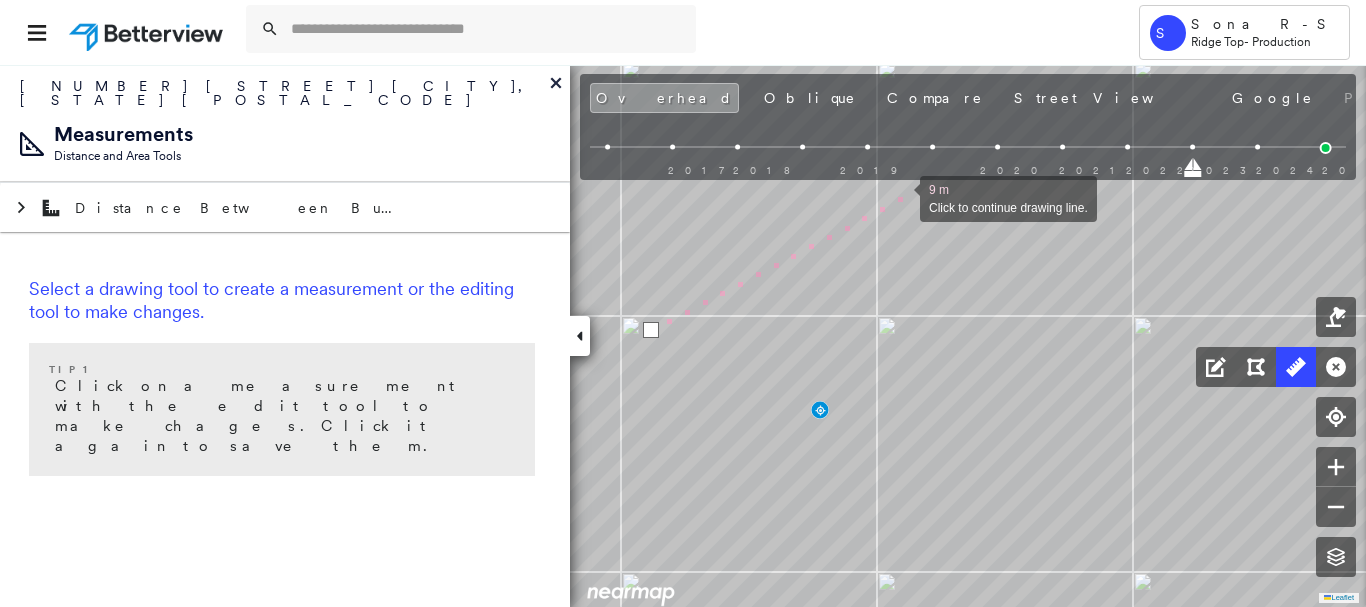 click at bounding box center (900, 197) 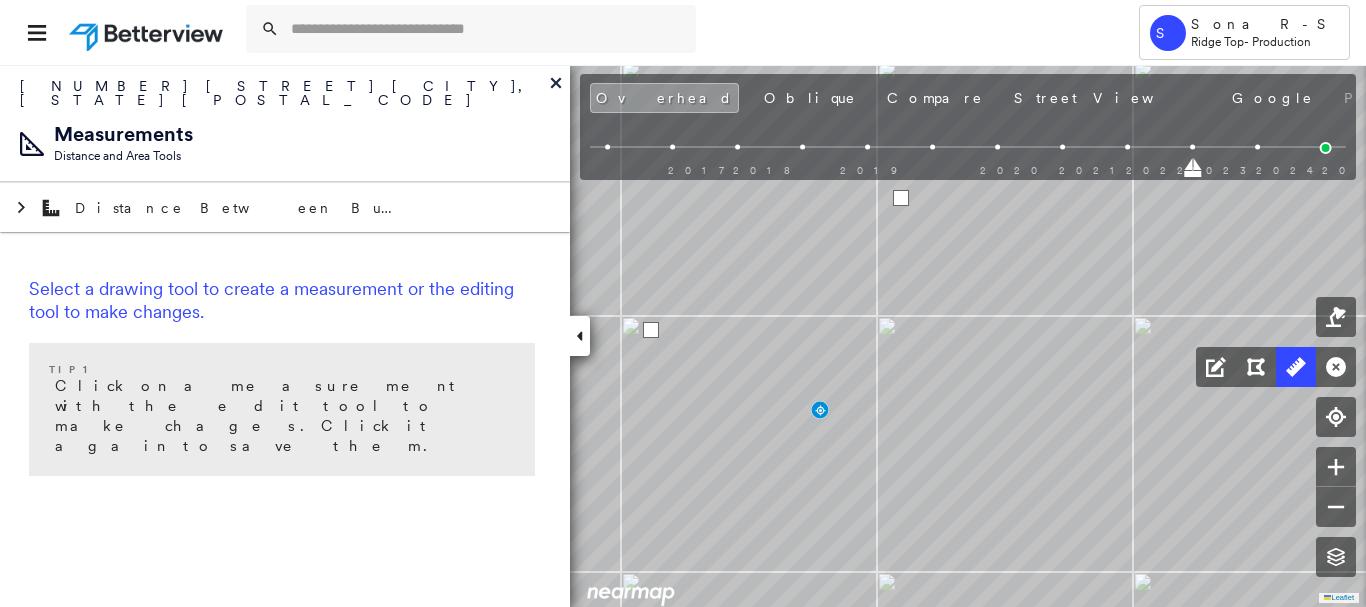 click at bounding box center [901, 198] 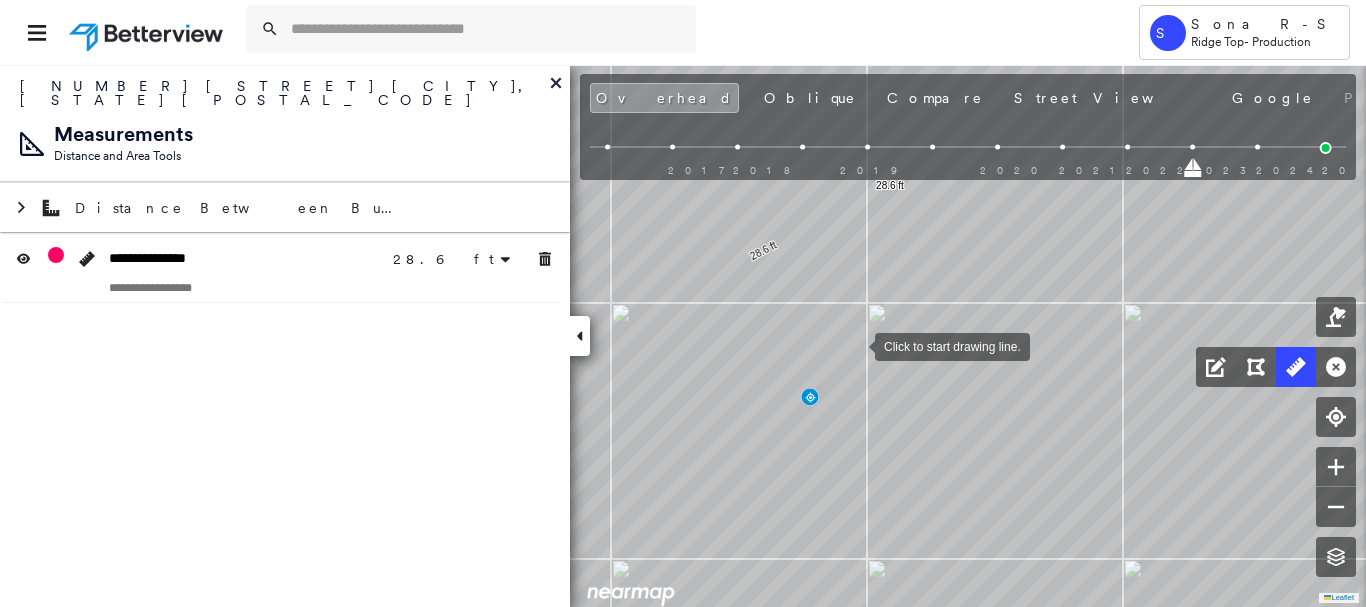 drag, startPoint x: 869, startPoint y: 363, endPoint x: 845, endPoint y: 314, distance: 54.56189 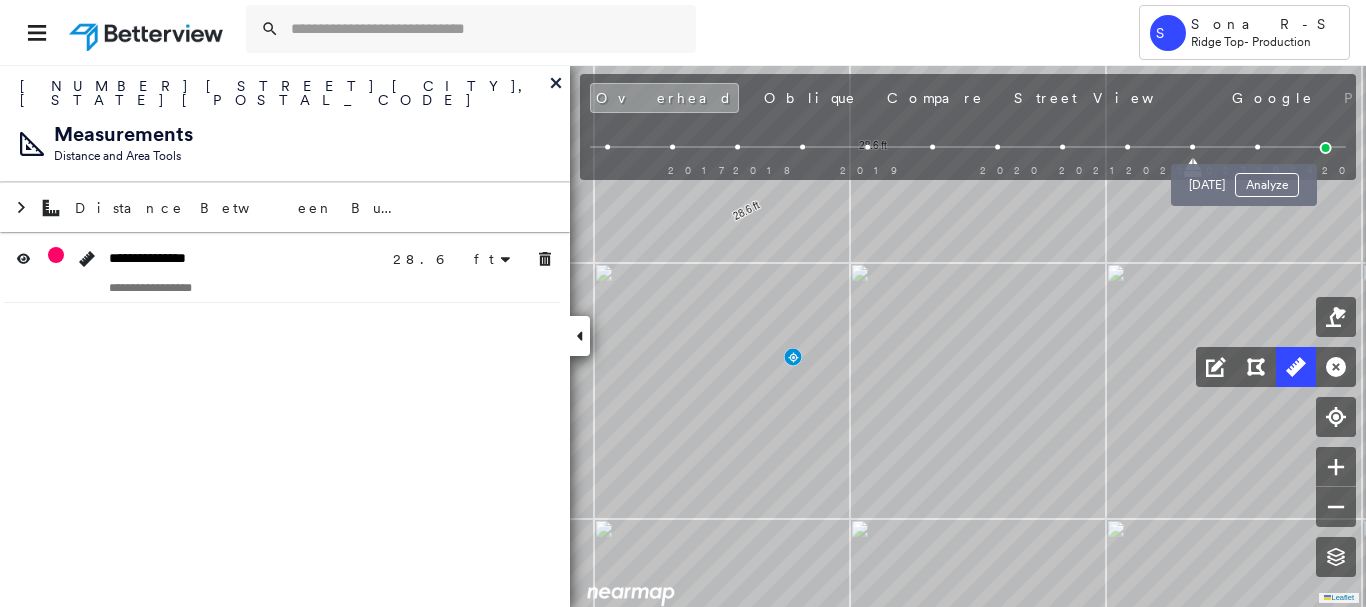 click at bounding box center [1257, 147] 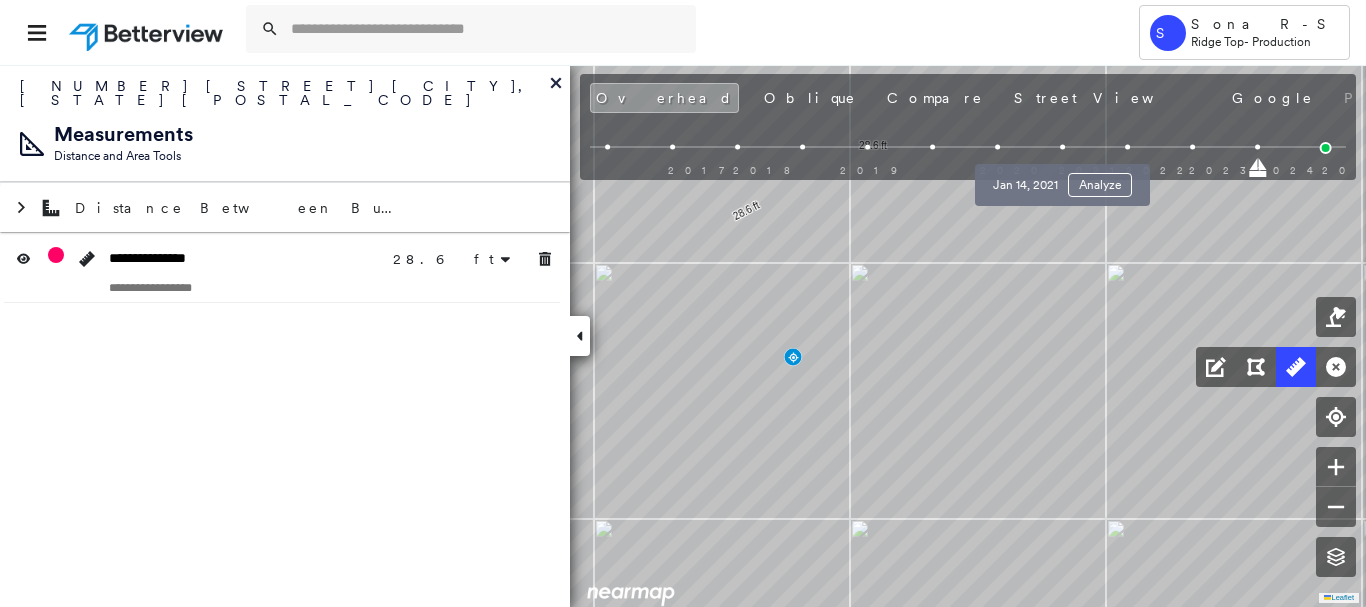 click at bounding box center [1062, 147] 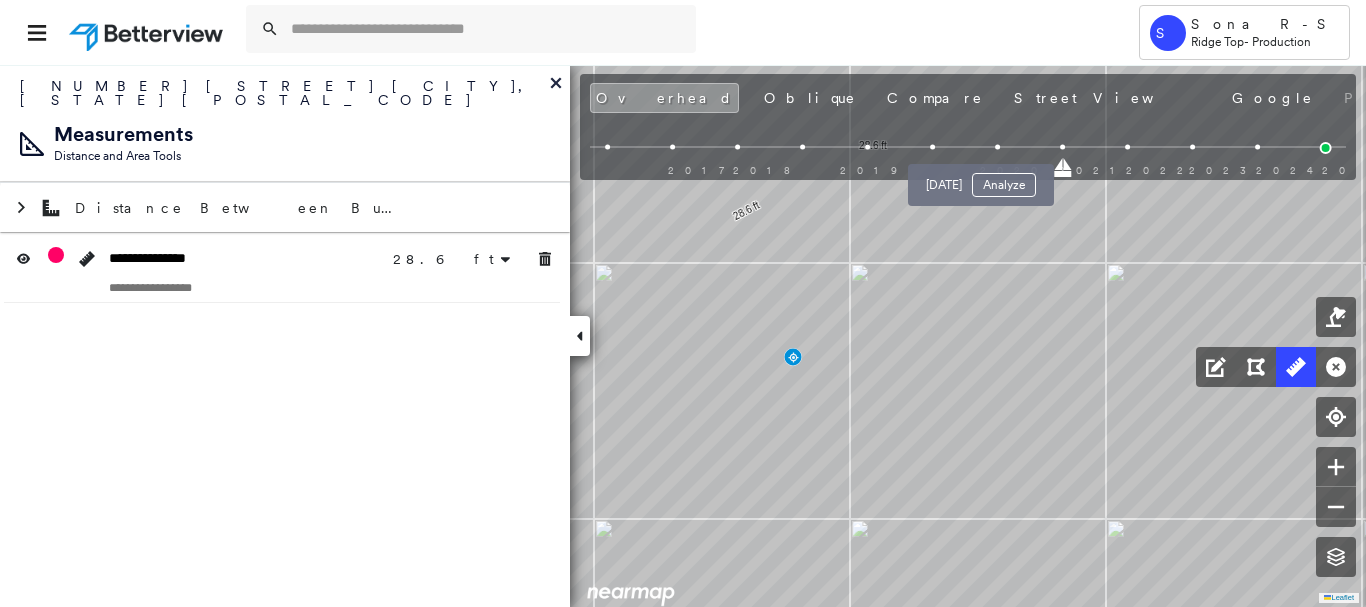 click at bounding box center [997, 147] 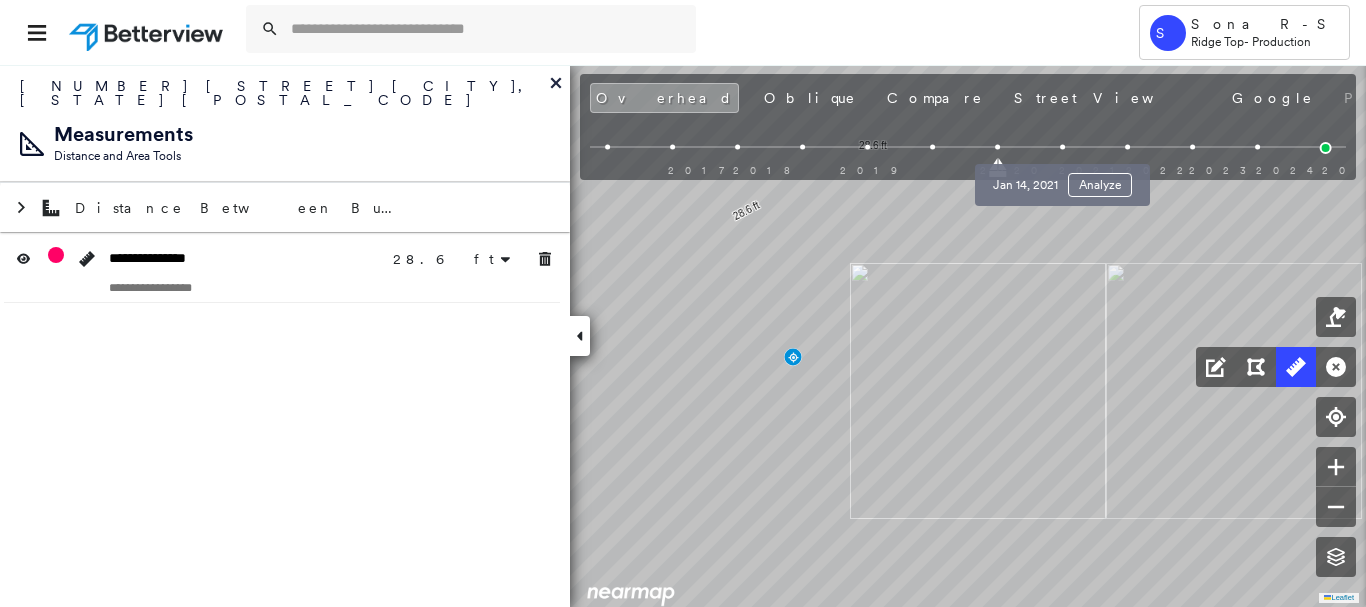 click at bounding box center (1062, 147) 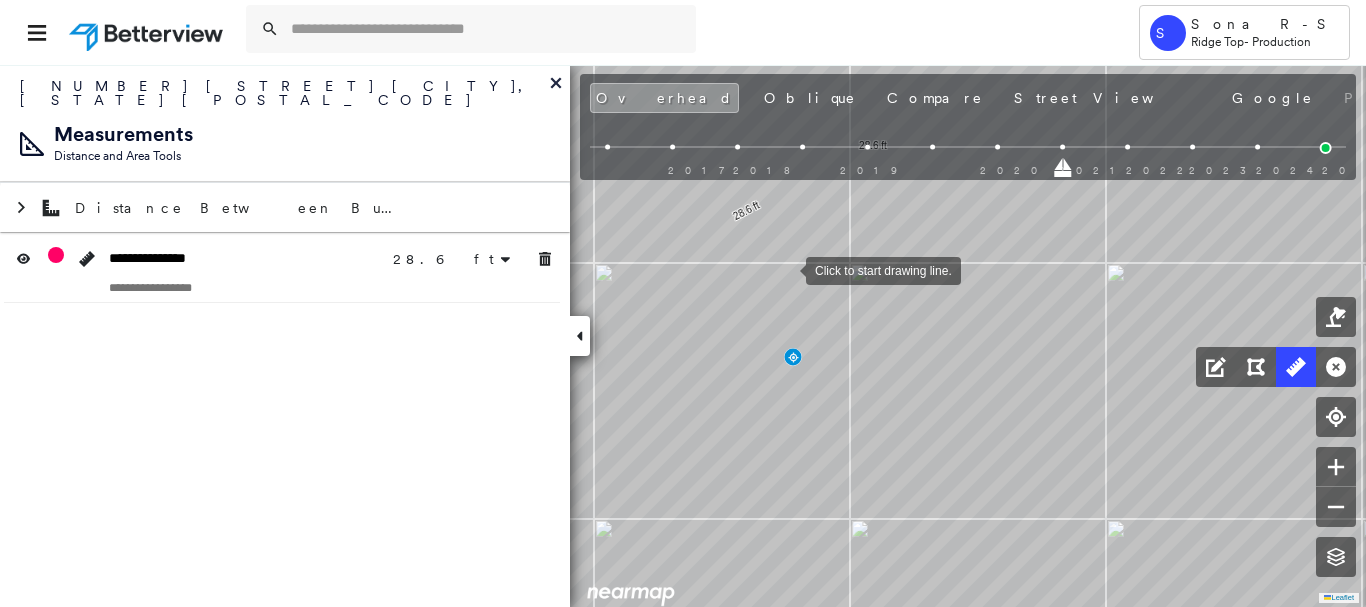 click at bounding box center (786, 269) 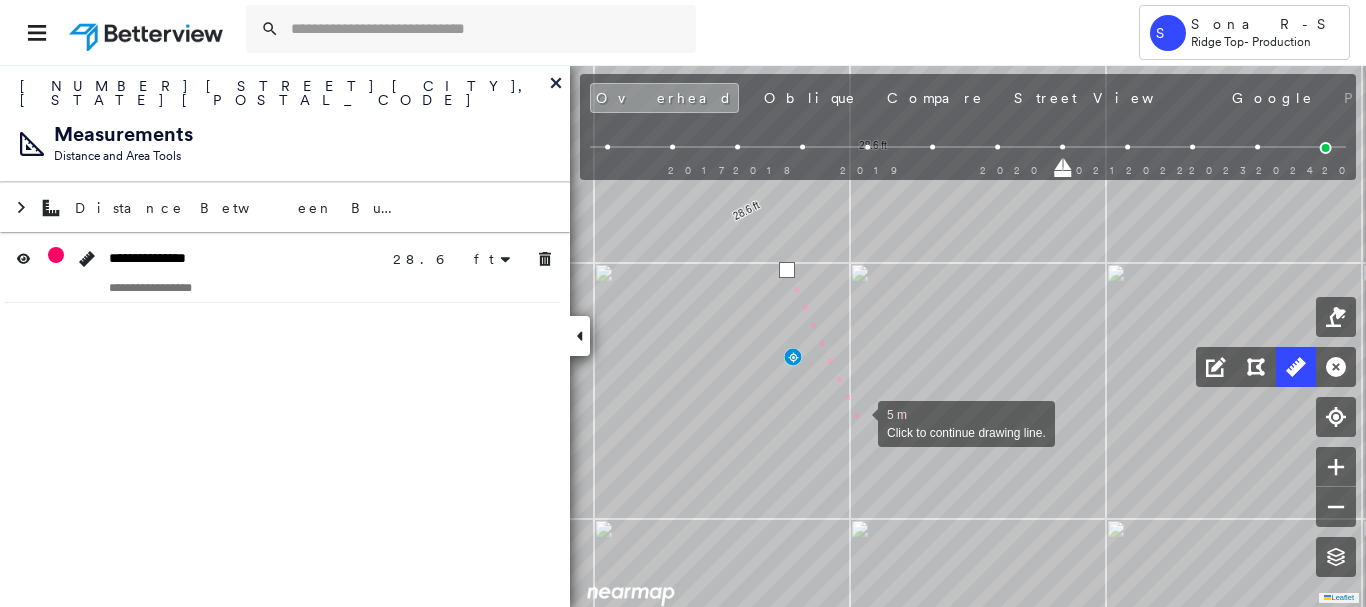click at bounding box center (858, 422) 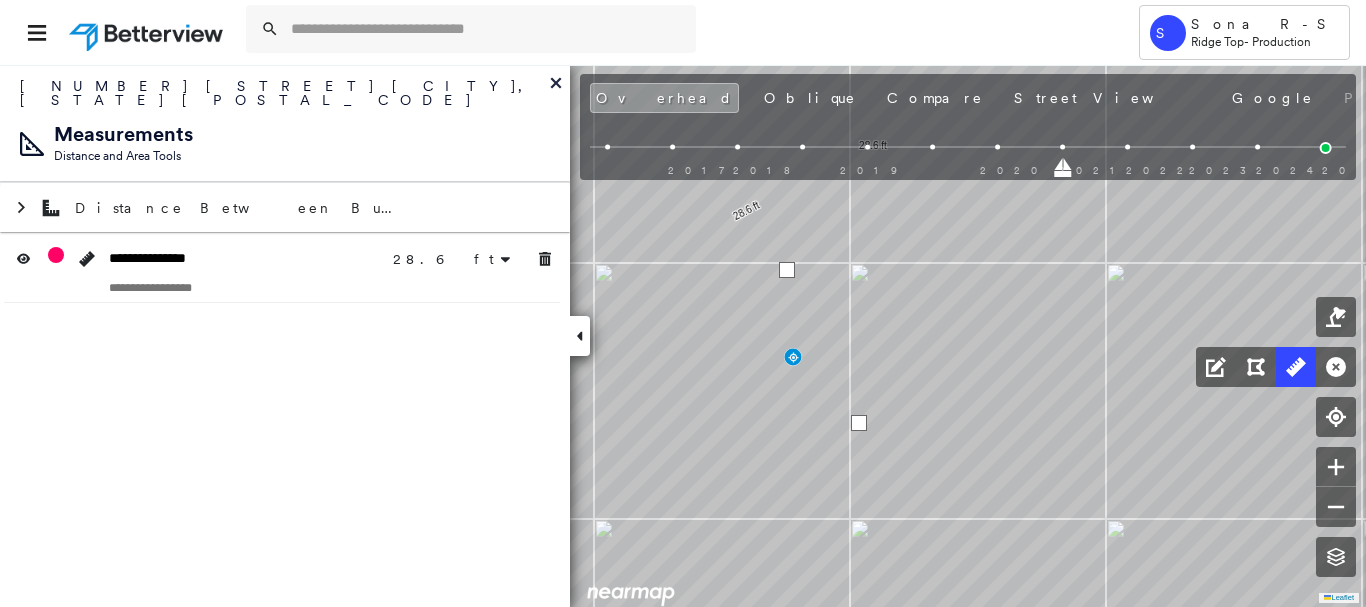 click at bounding box center (859, 423) 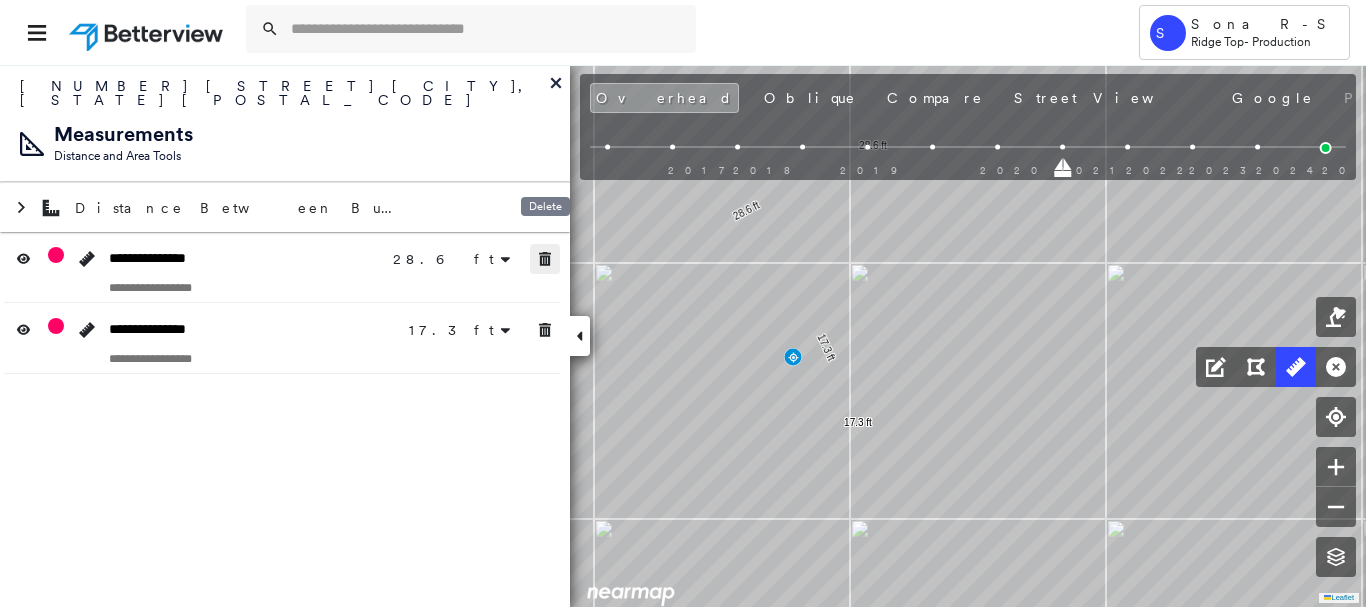 drag, startPoint x: 548, startPoint y: 238, endPoint x: 546, endPoint y: 291, distance: 53.037724 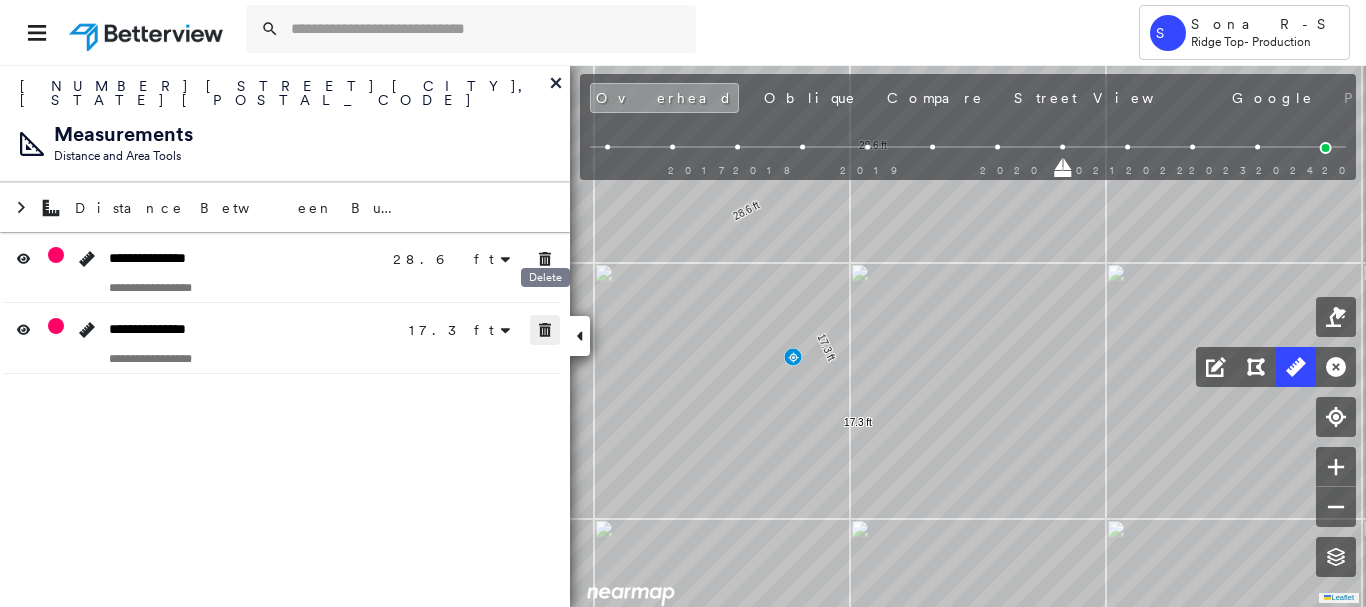 click 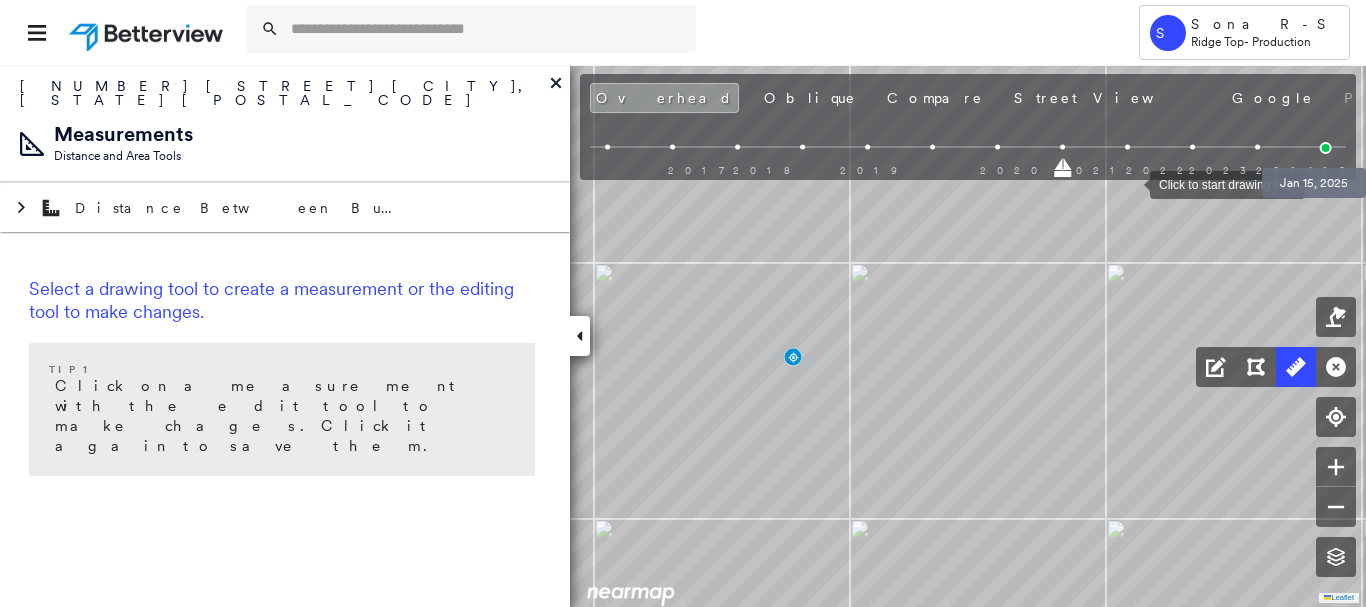 click at bounding box center [1326, 148] 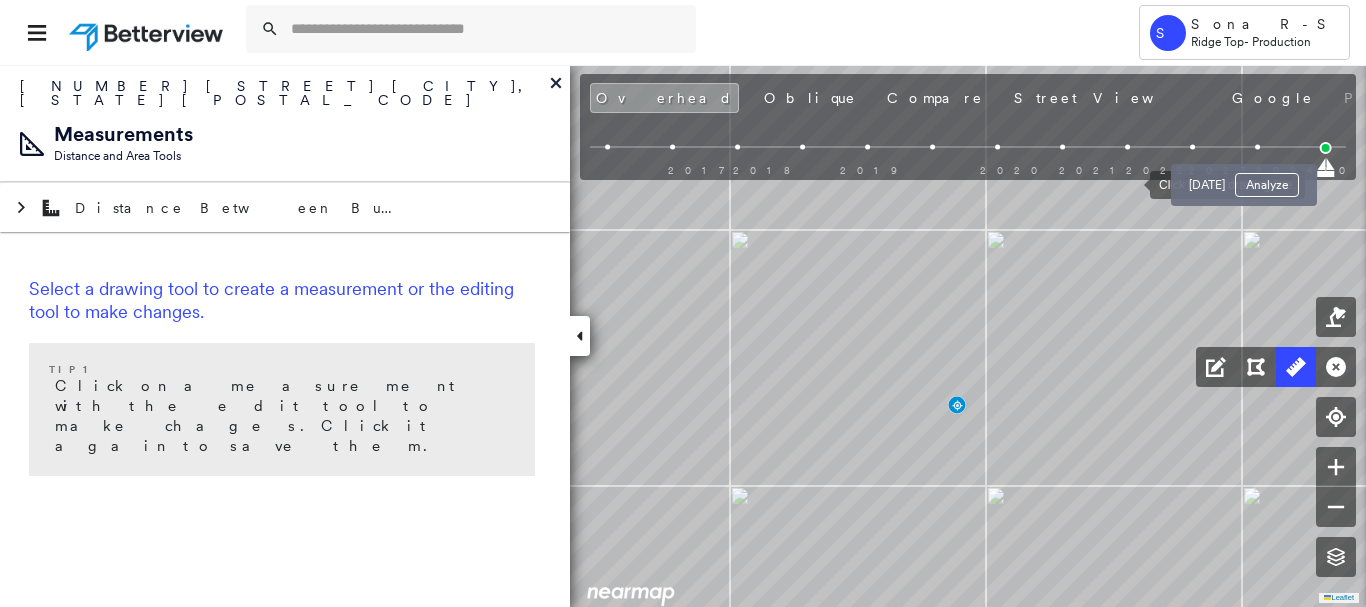 click at bounding box center (1257, 147) 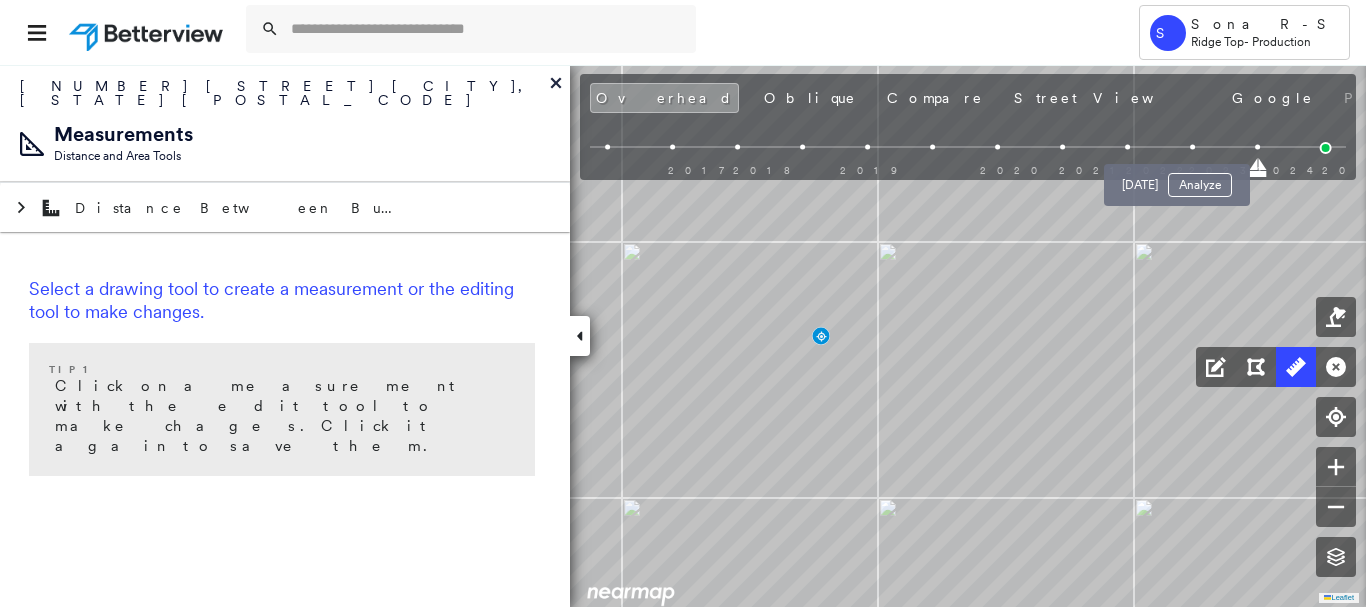 click at bounding box center (1192, 147) 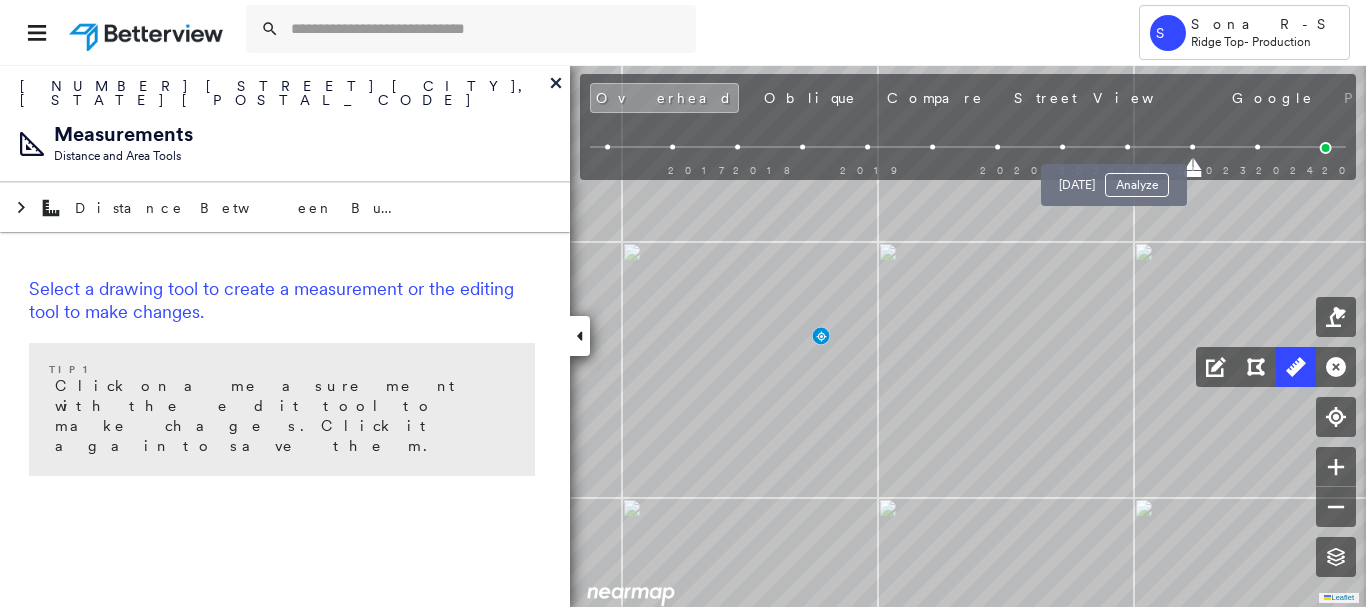 click on "[DATE] Analyze" at bounding box center [1114, 179] 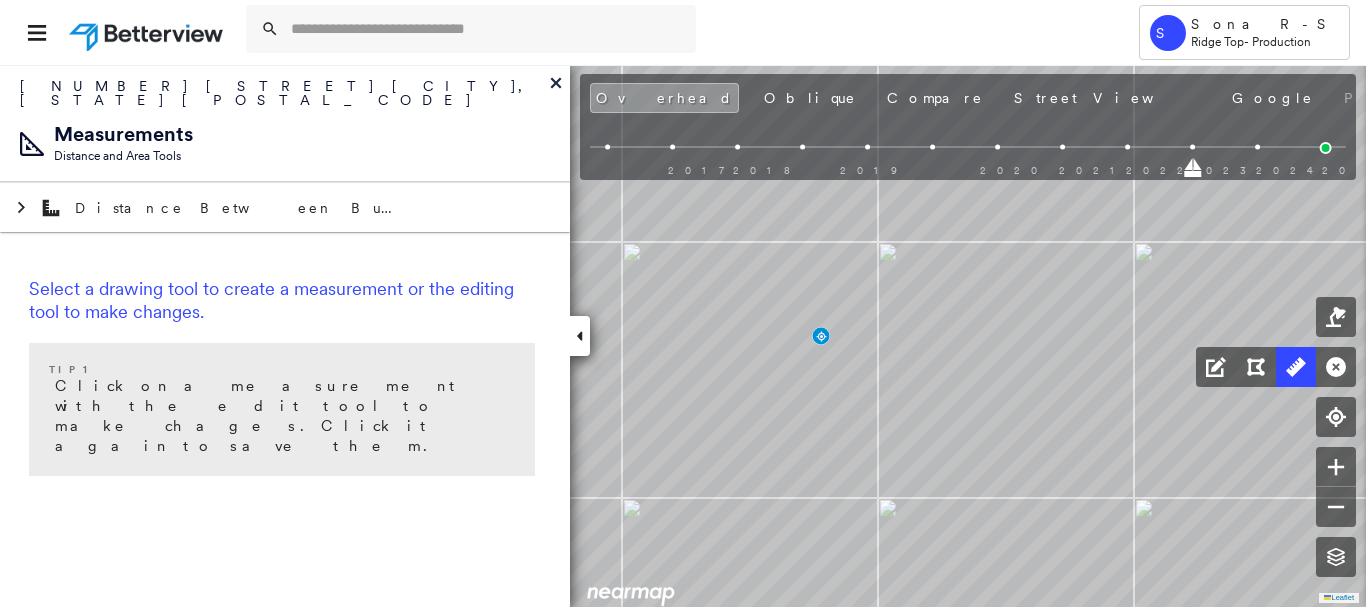 click on "2017 2018 2019 2020 2021 2022 2023 2024 2025" at bounding box center (968, 150) 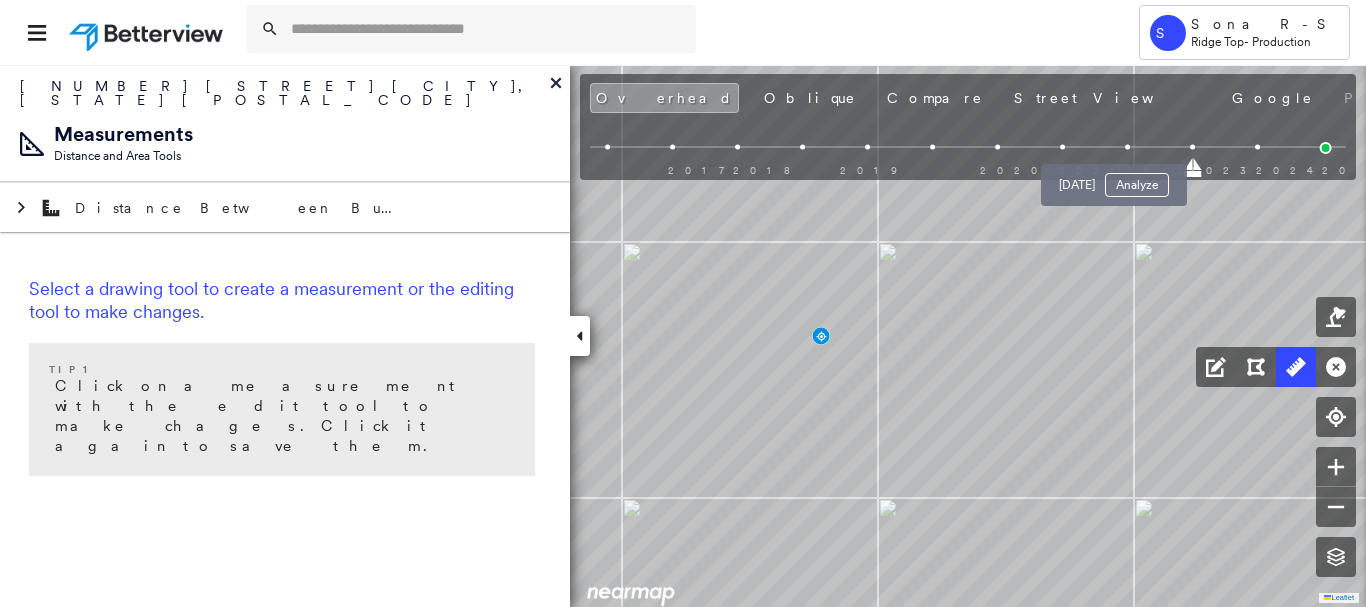 click at bounding box center [1127, 147] 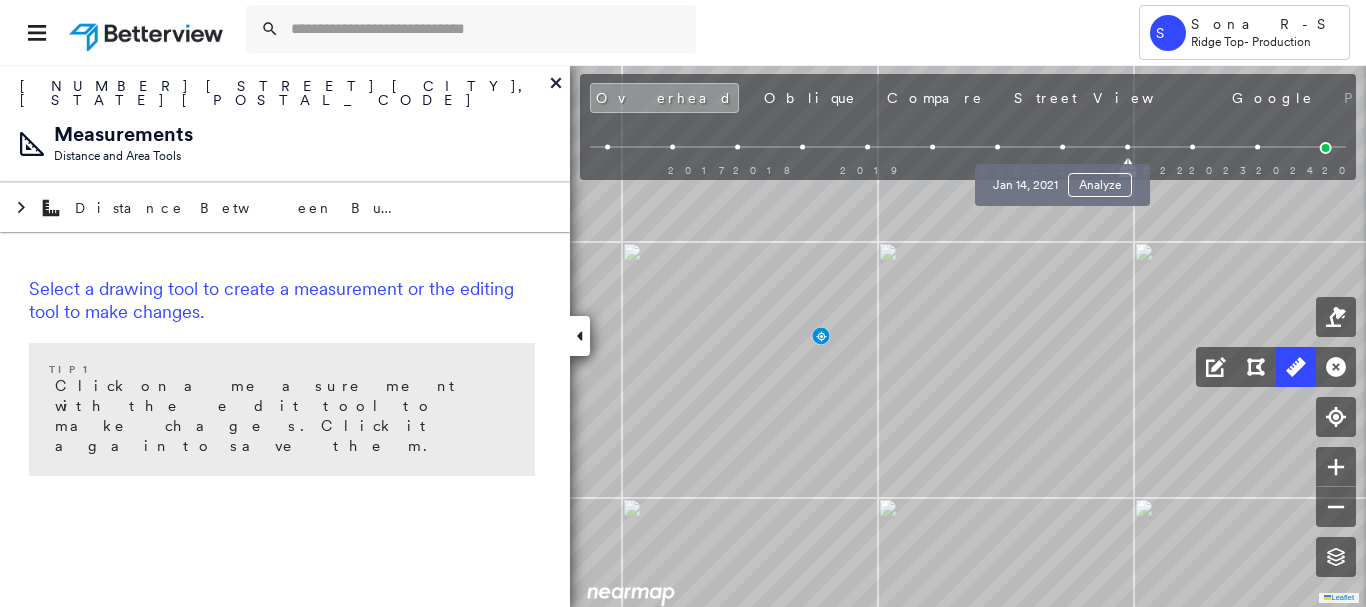 click at bounding box center [1062, 147] 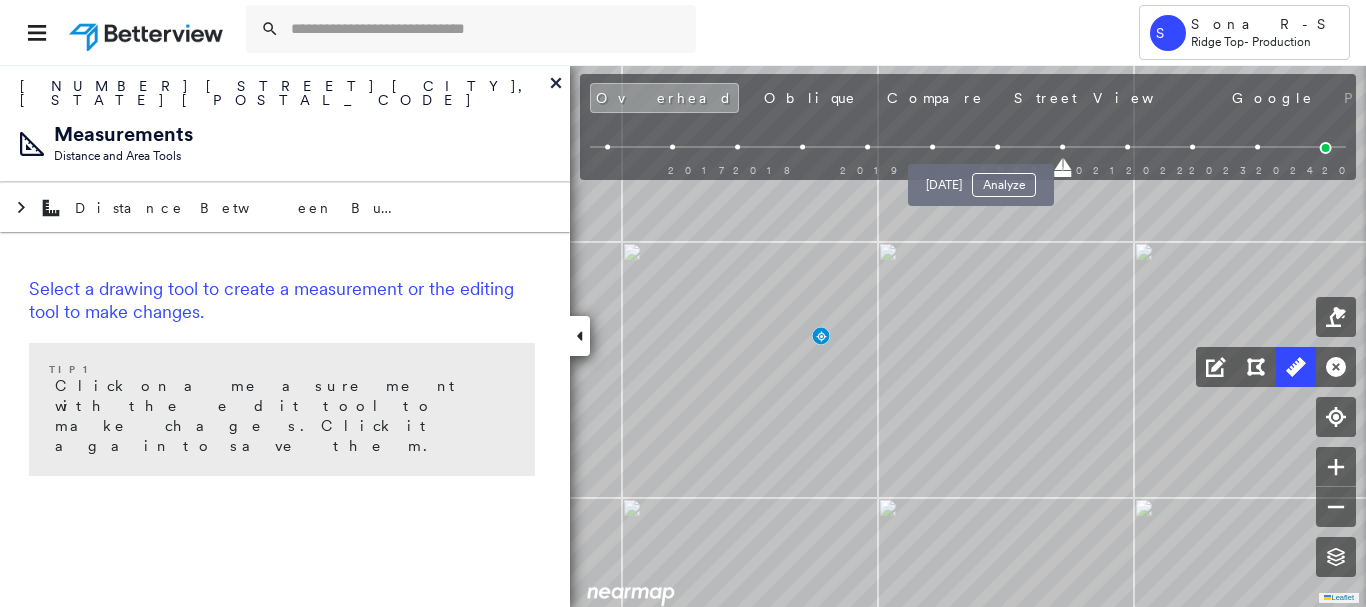 click at bounding box center (997, 147) 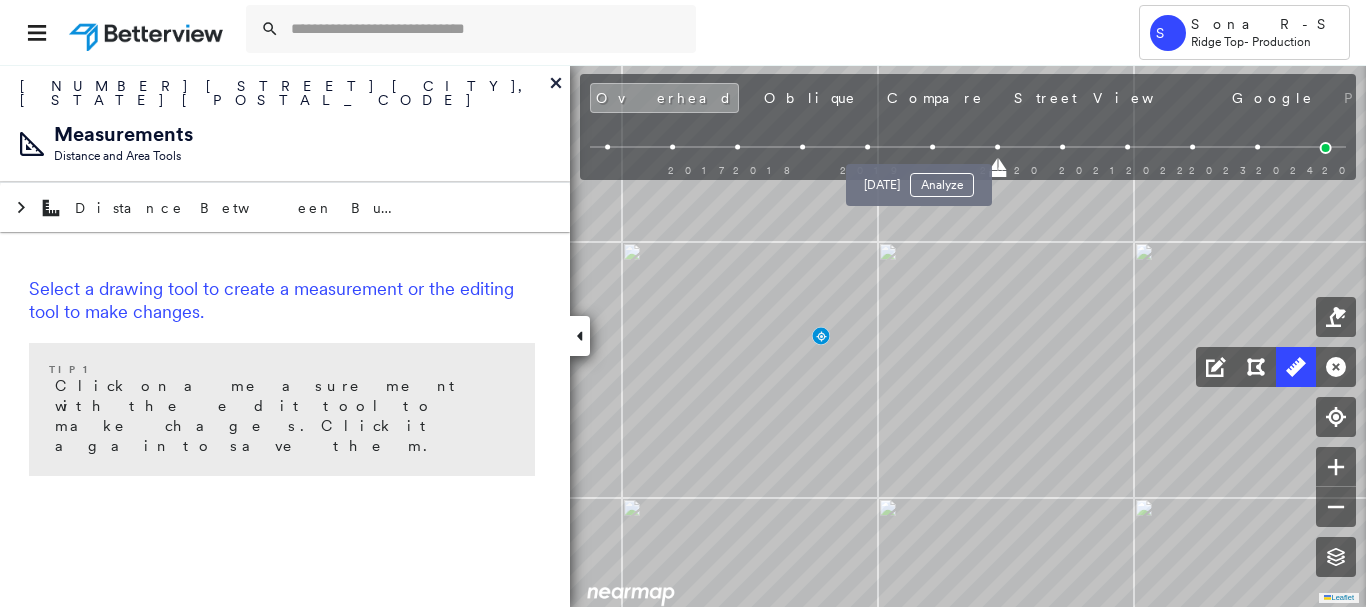 click at bounding box center (932, 147) 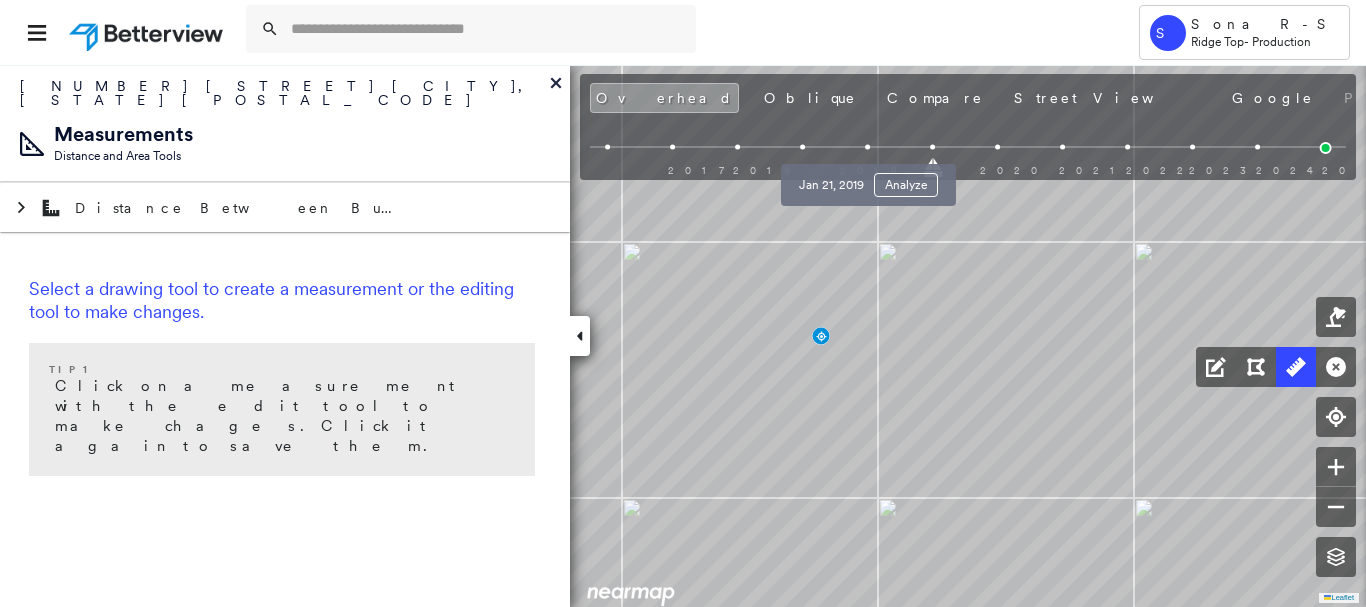 click at bounding box center (867, 147) 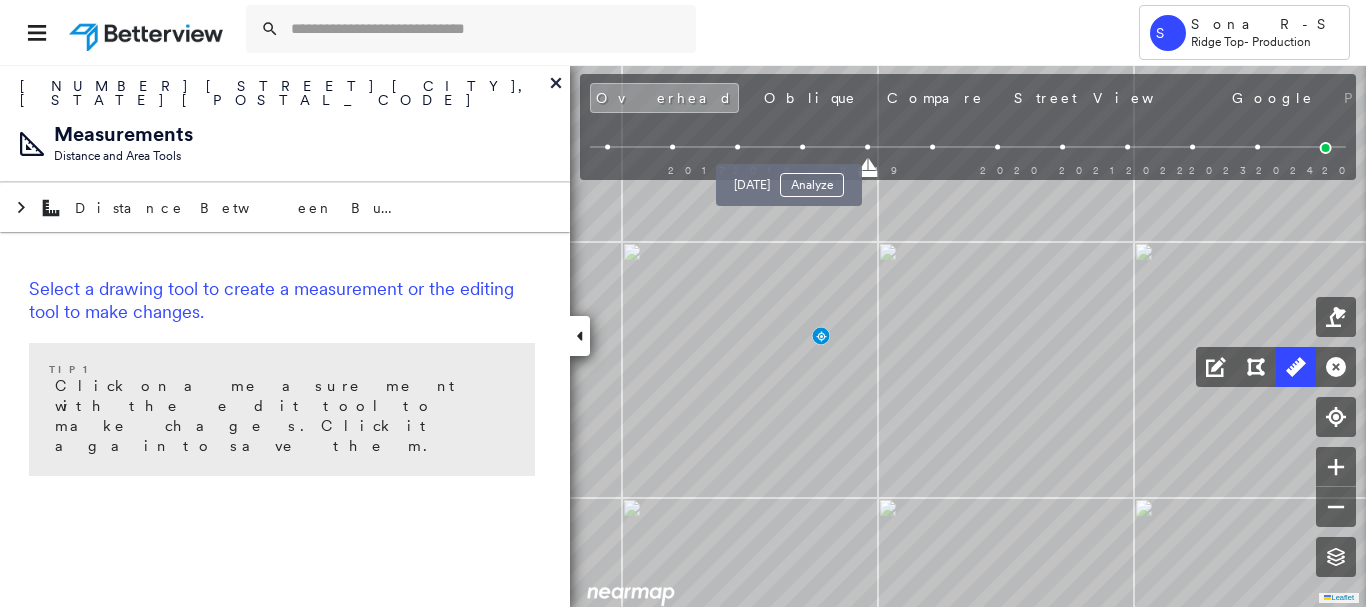 click at bounding box center (802, 147) 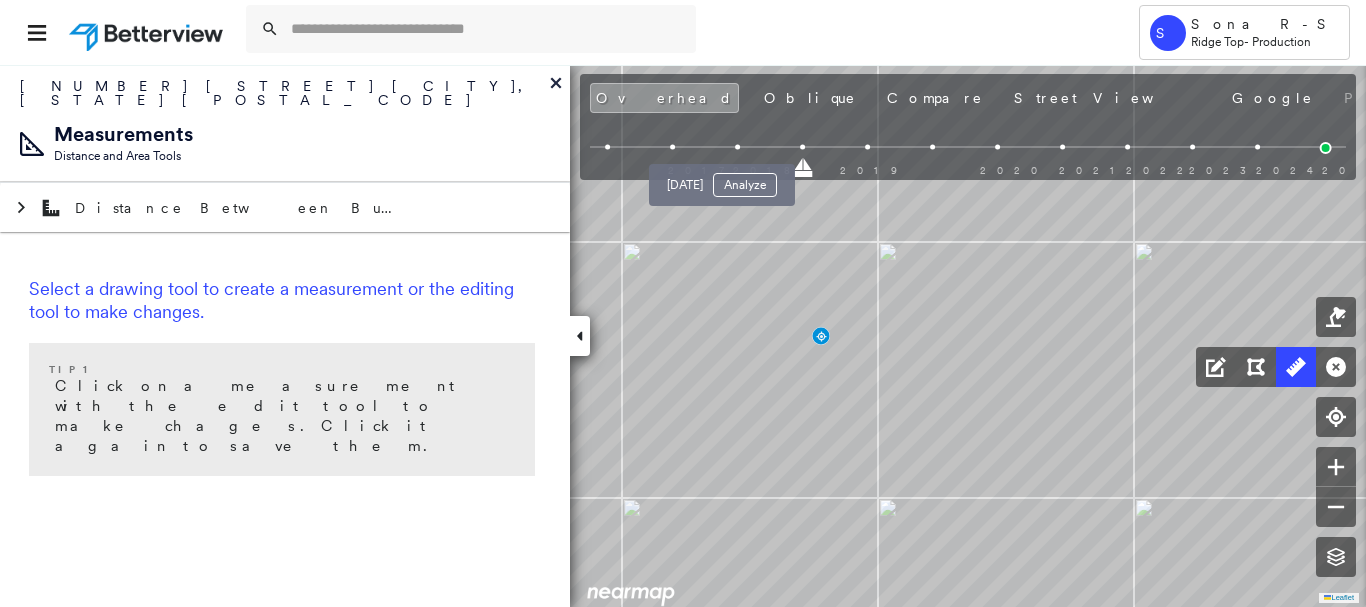 click at bounding box center (737, 147) 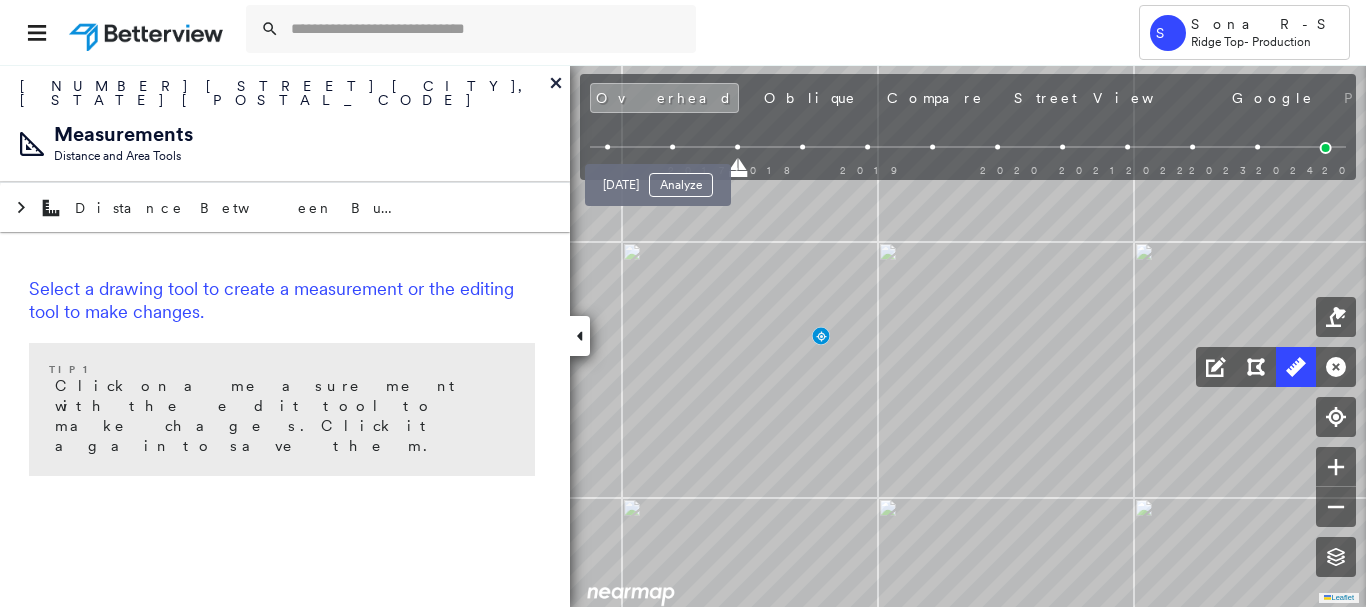 click at bounding box center (673, 147) 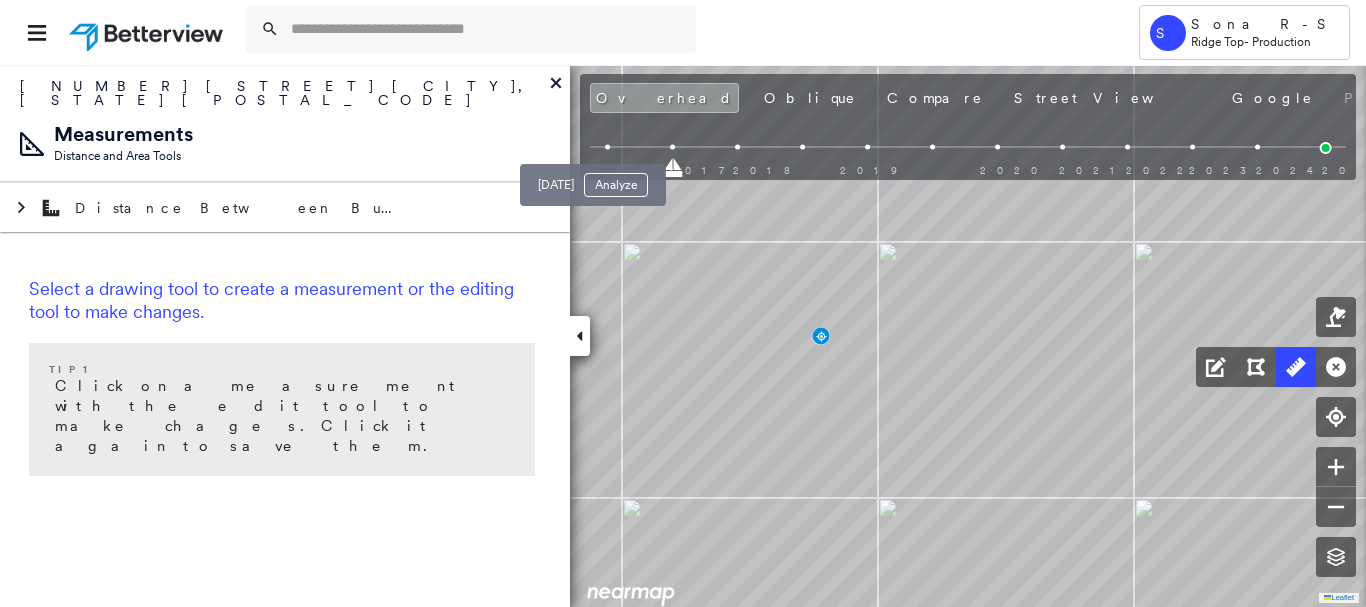 click at bounding box center (608, 147) 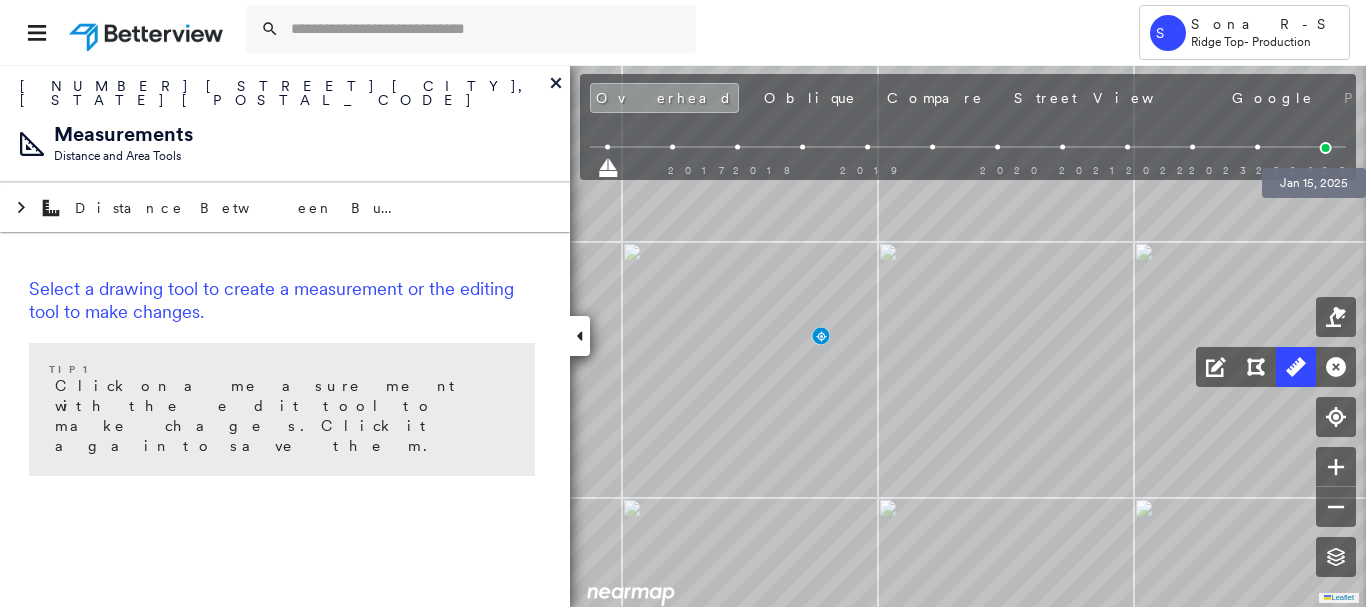 click at bounding box center [1326, 148] 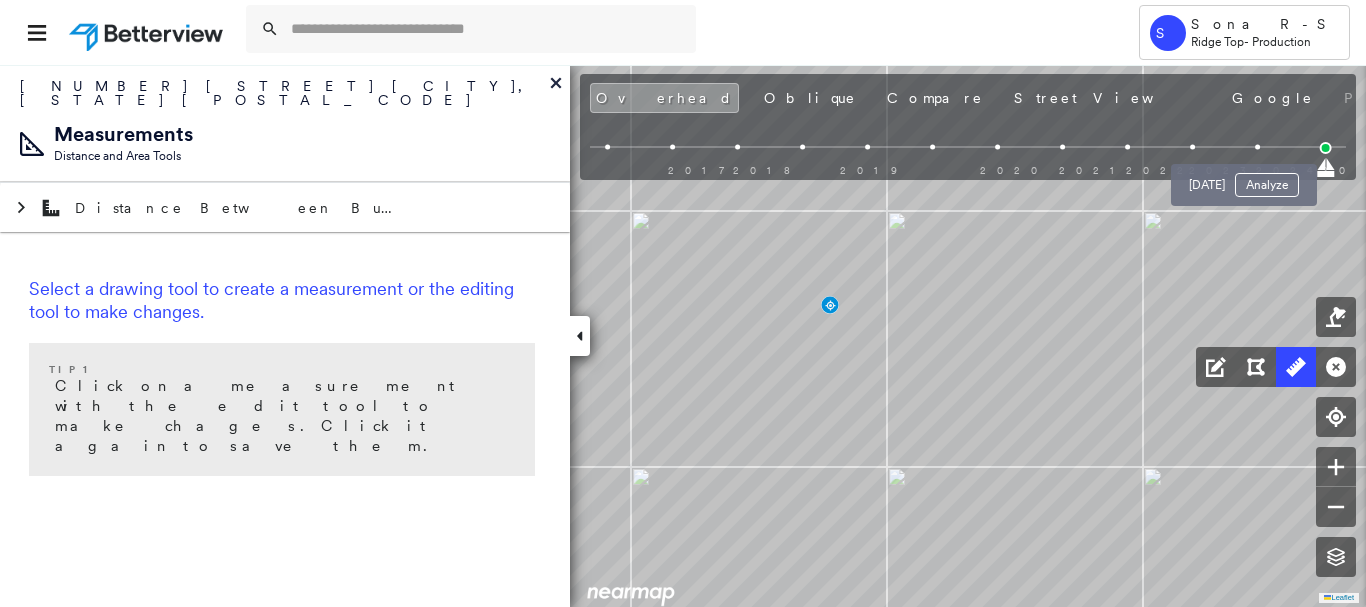 click at bounding box center (1257, 147) 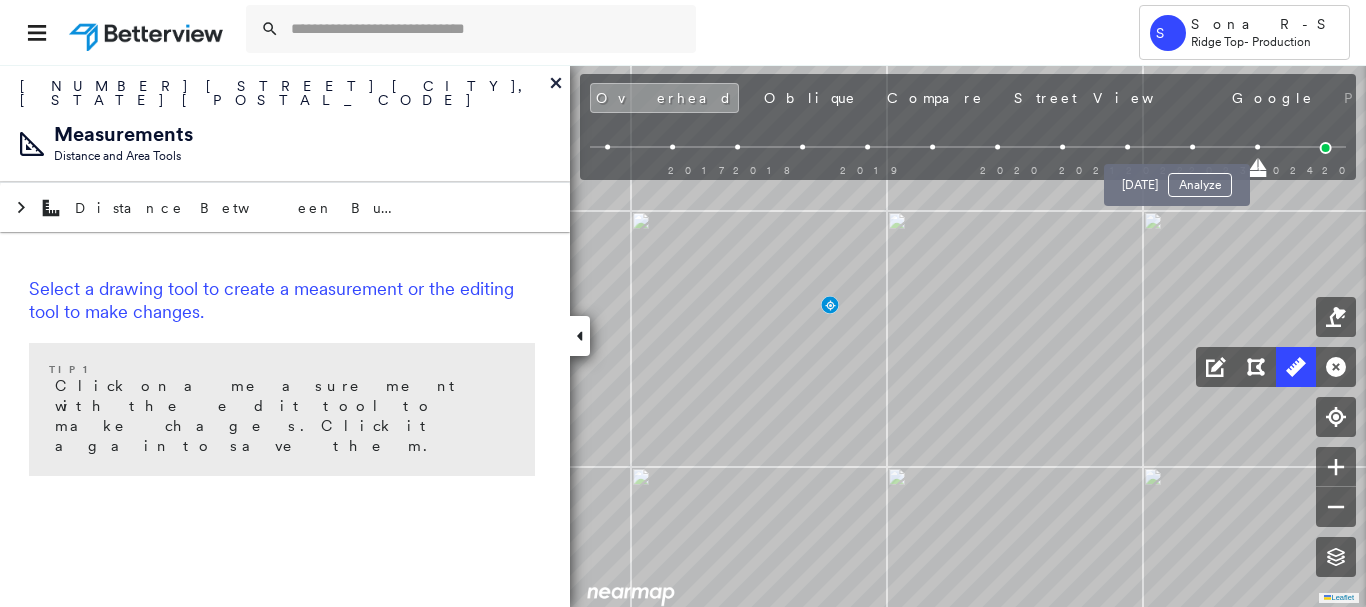 click at bounding box center [1192, 147] 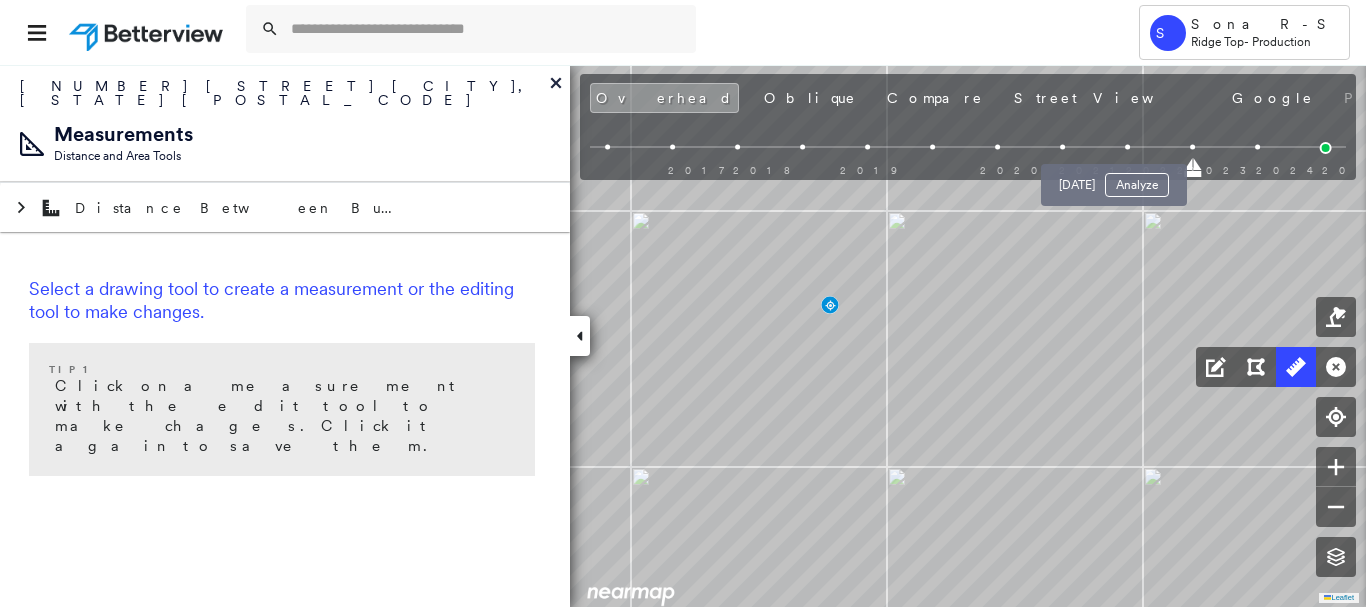 click at bounding box center (1127, 147) 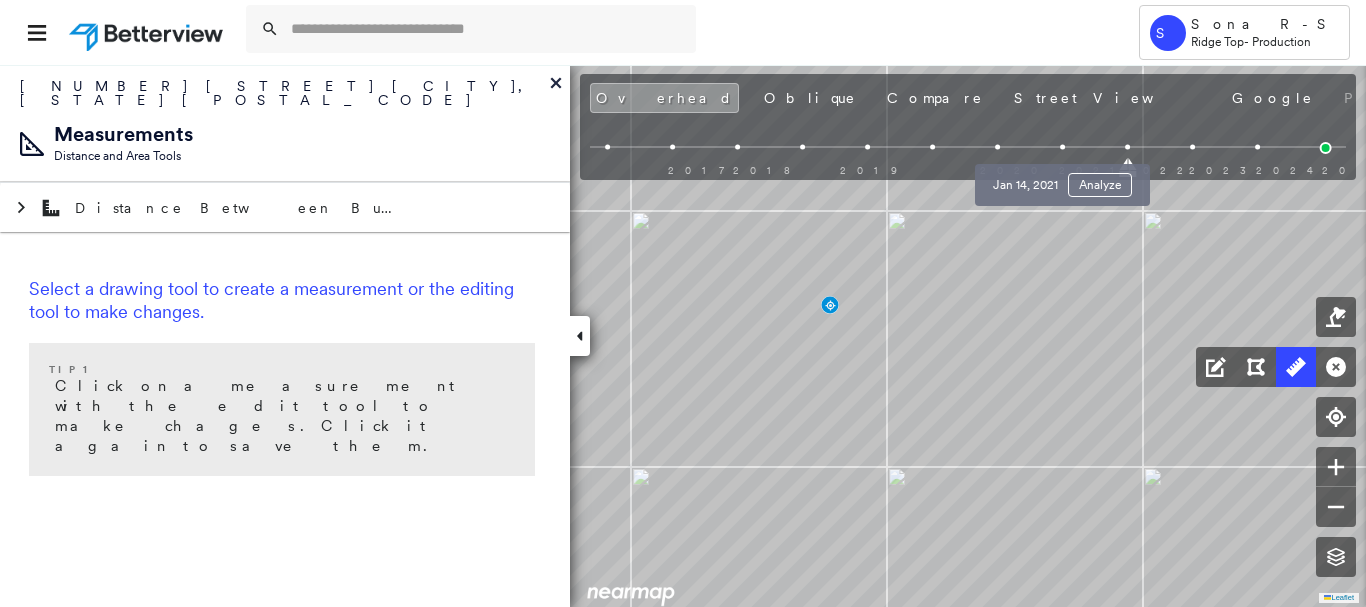 click at bounding box center (1062, 147) 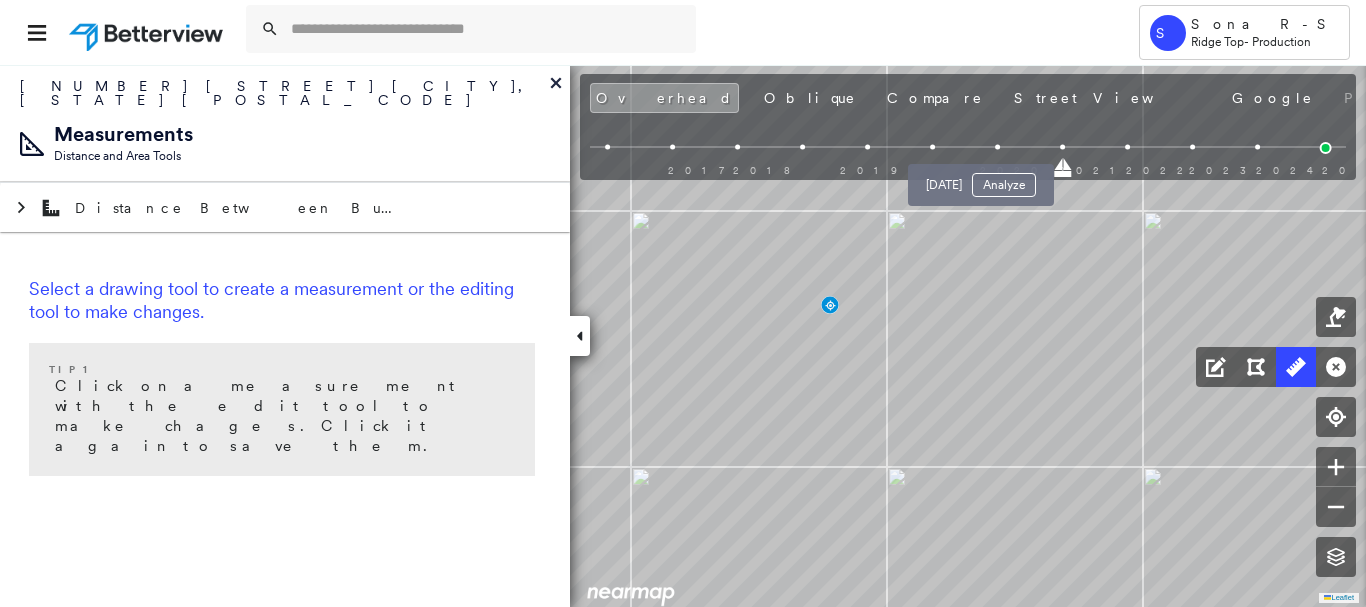 click at bounding box center (997, 147) 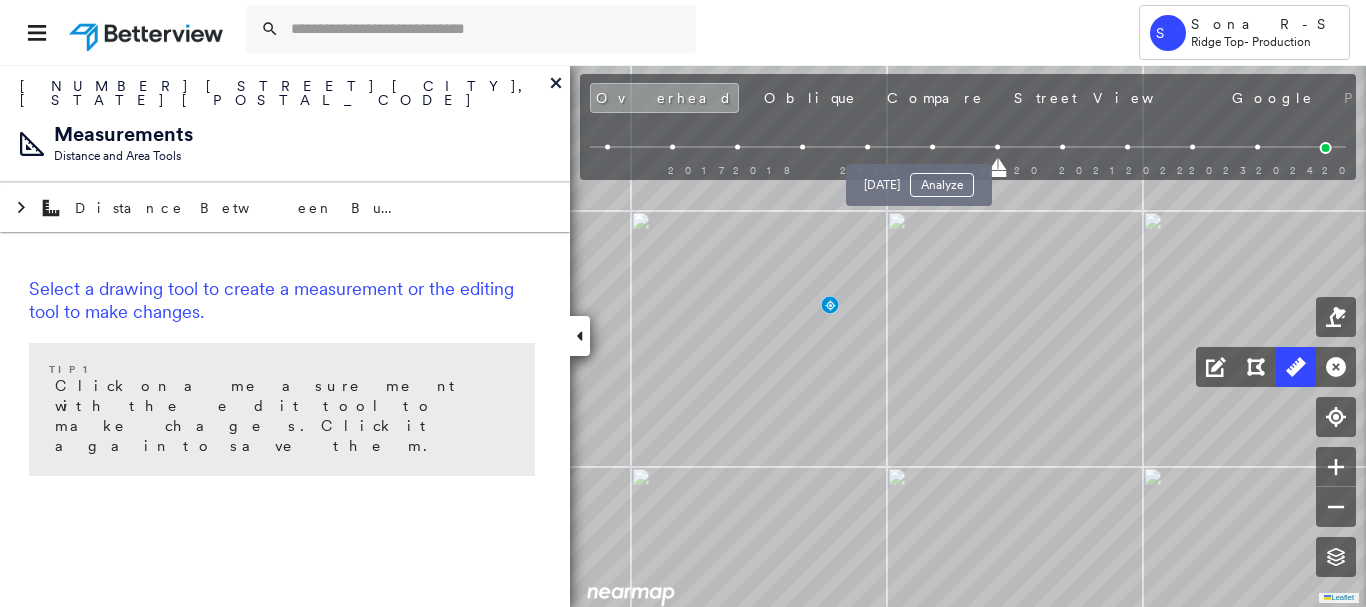 click at bounding box center [932, 147] 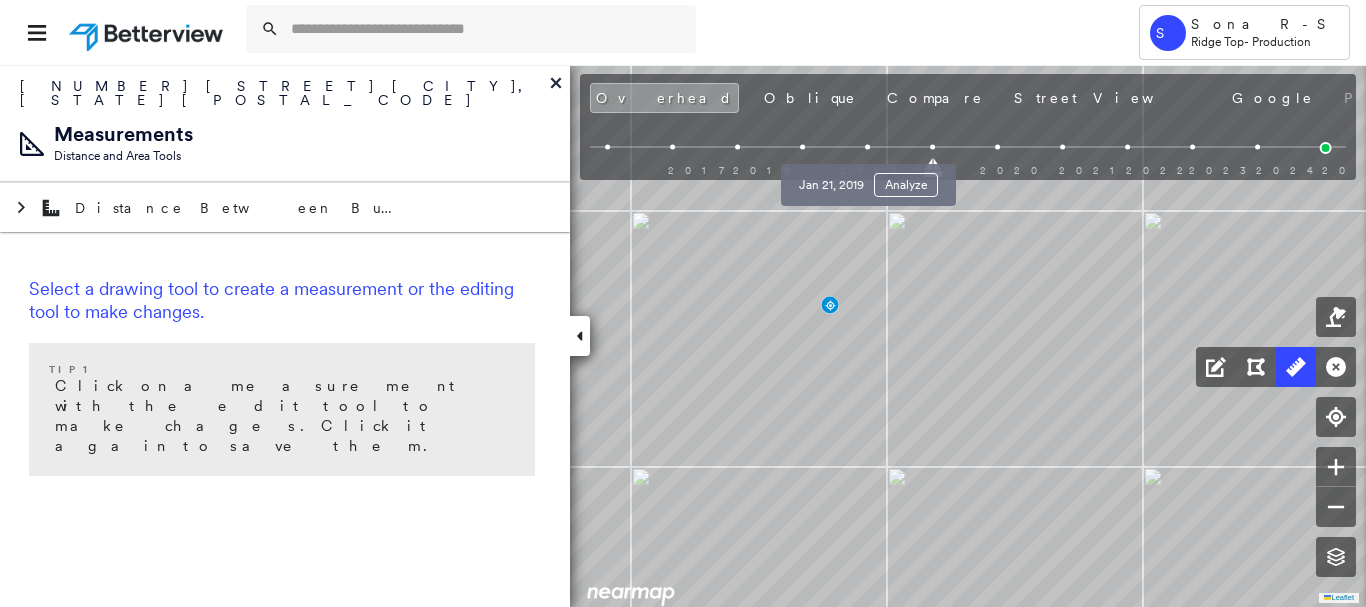 click at bounding box center (867, 147) 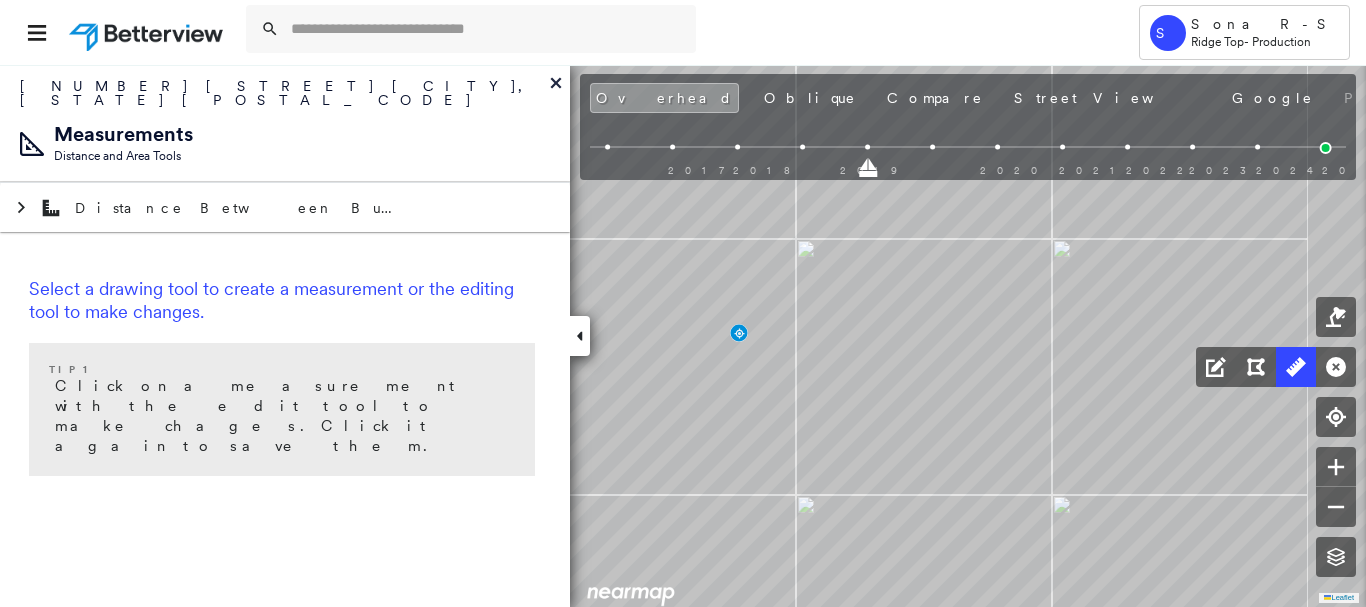 click on "Click to start drawing line." at bounding box center (-708, -166) 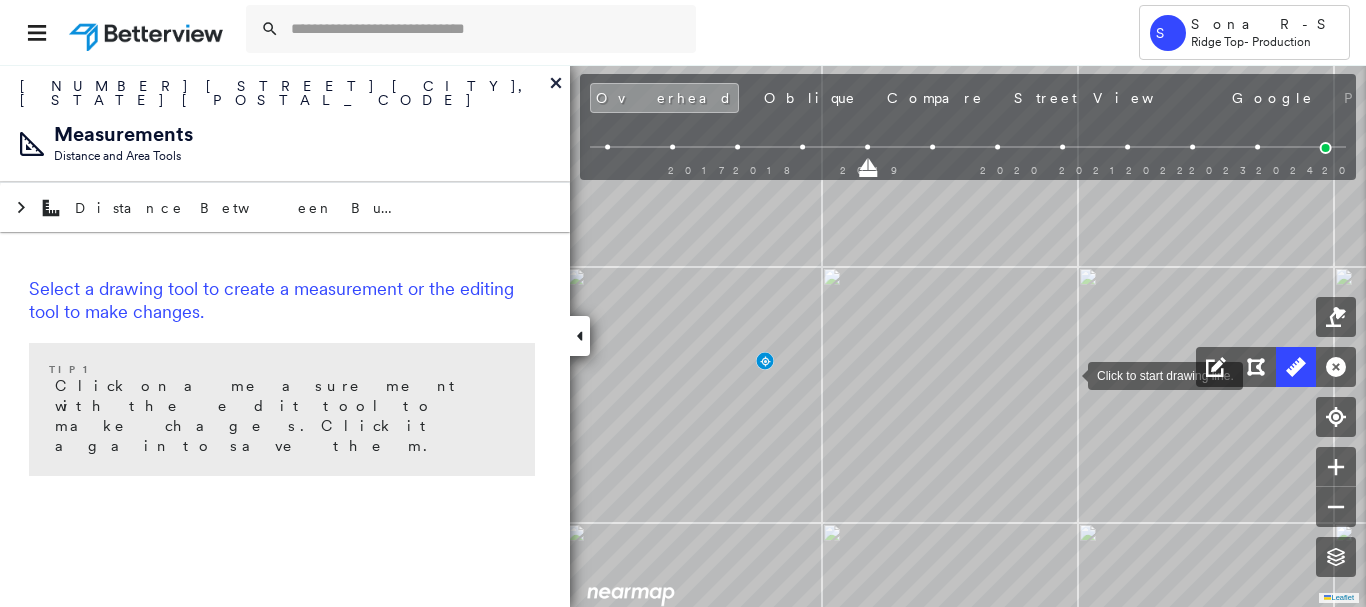 drag, startPoint x: 1067, startPoint y: 373, endPoint x: 1039, endPoint y: 388, distance: 31.764761 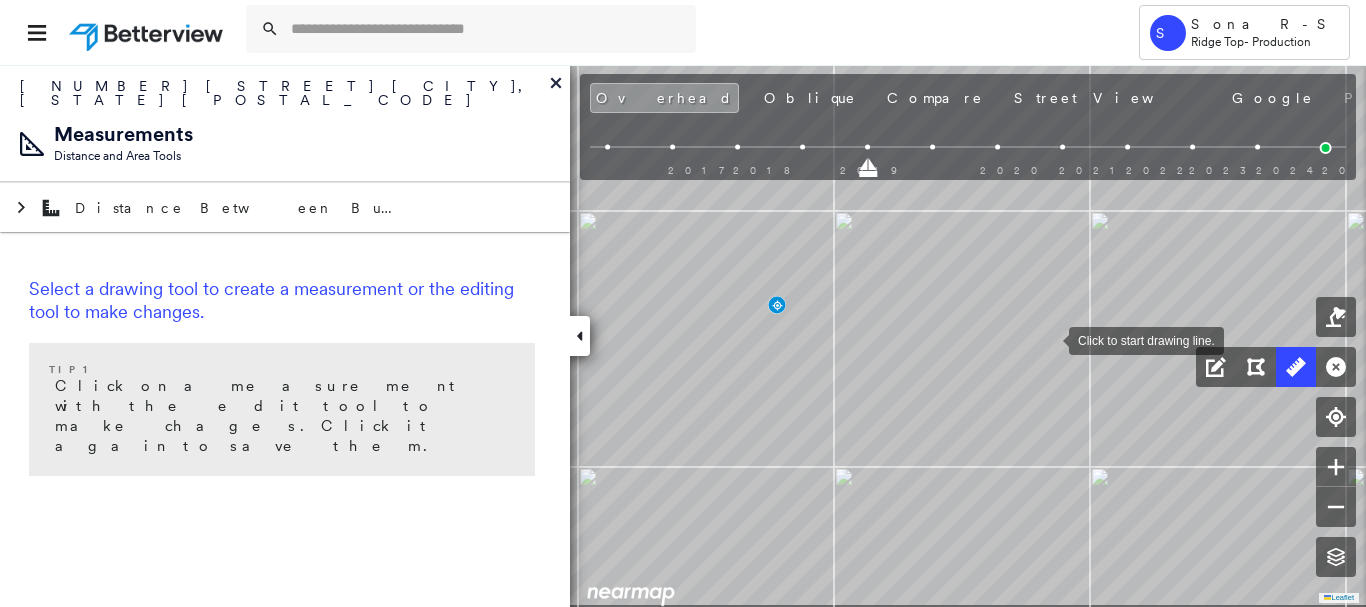 drag, startPoint x: 1038, startPoint y: 397, endPoint x: 1049, endPoint y: 340, distance: 58.0517 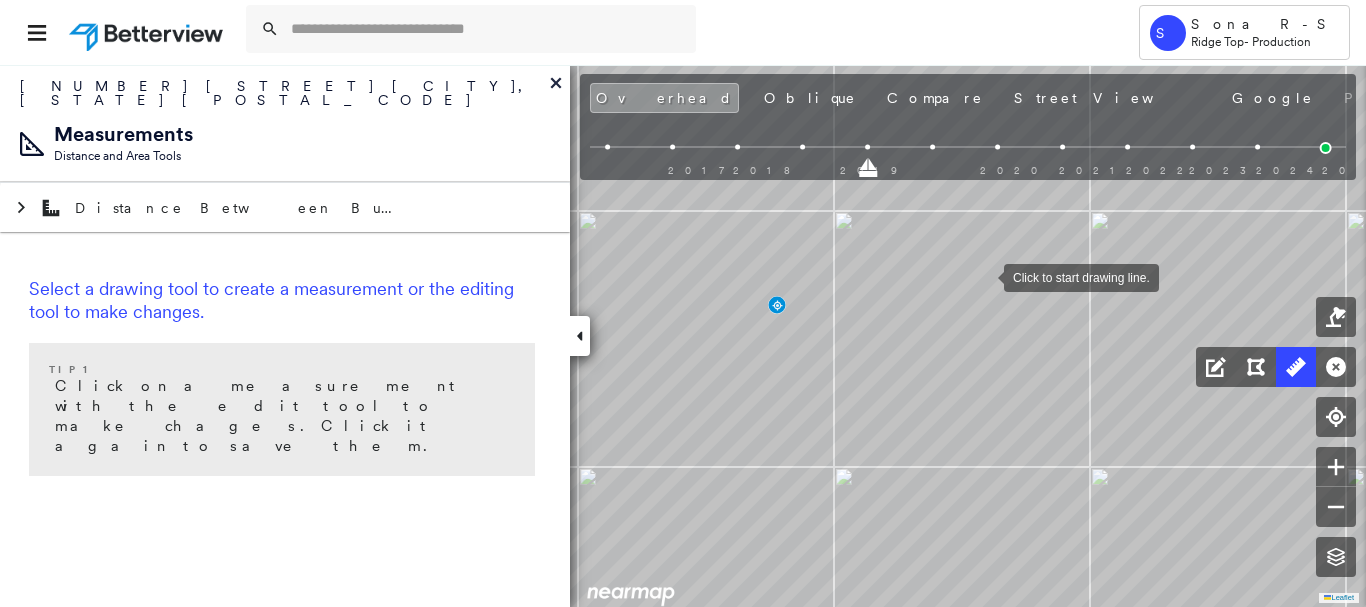 click at bounding box center [984, 276] 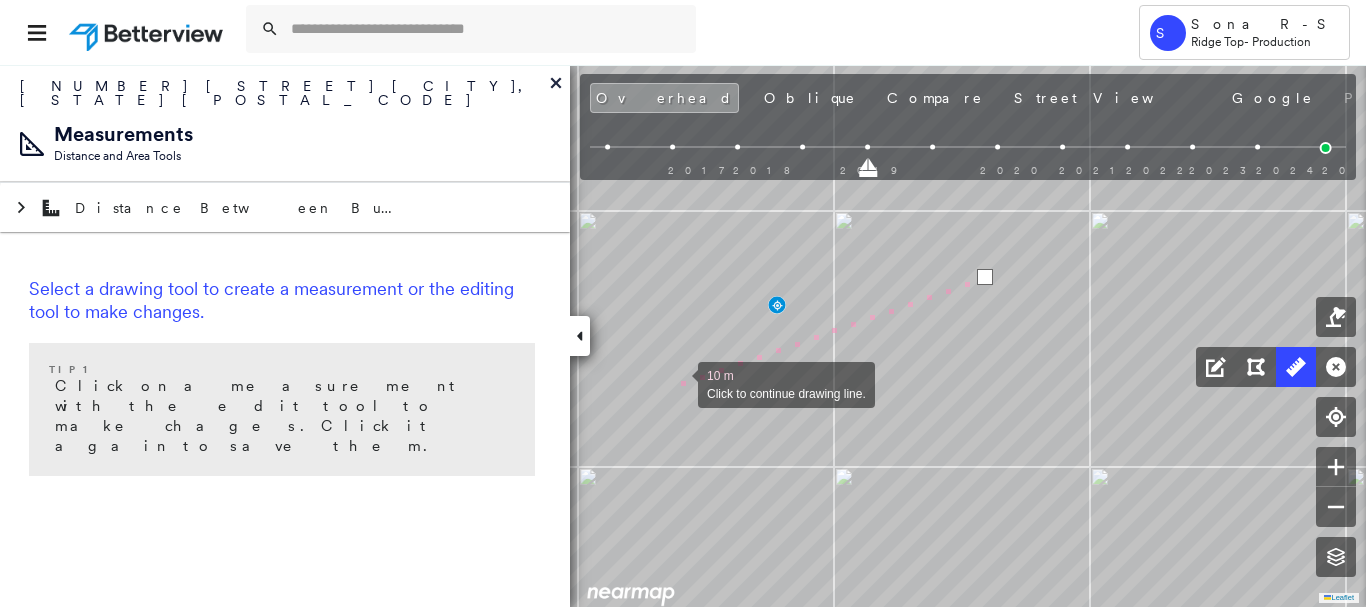 click at bounding box center [678, 383] 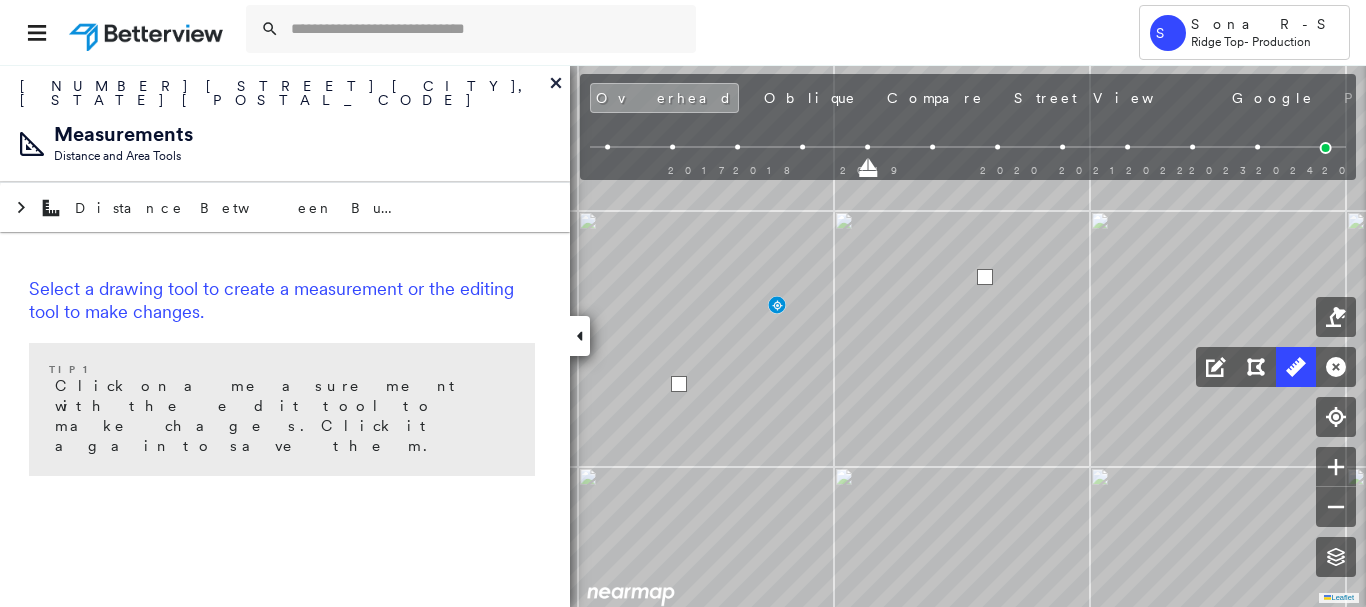 click at bounding box center [679, 384] 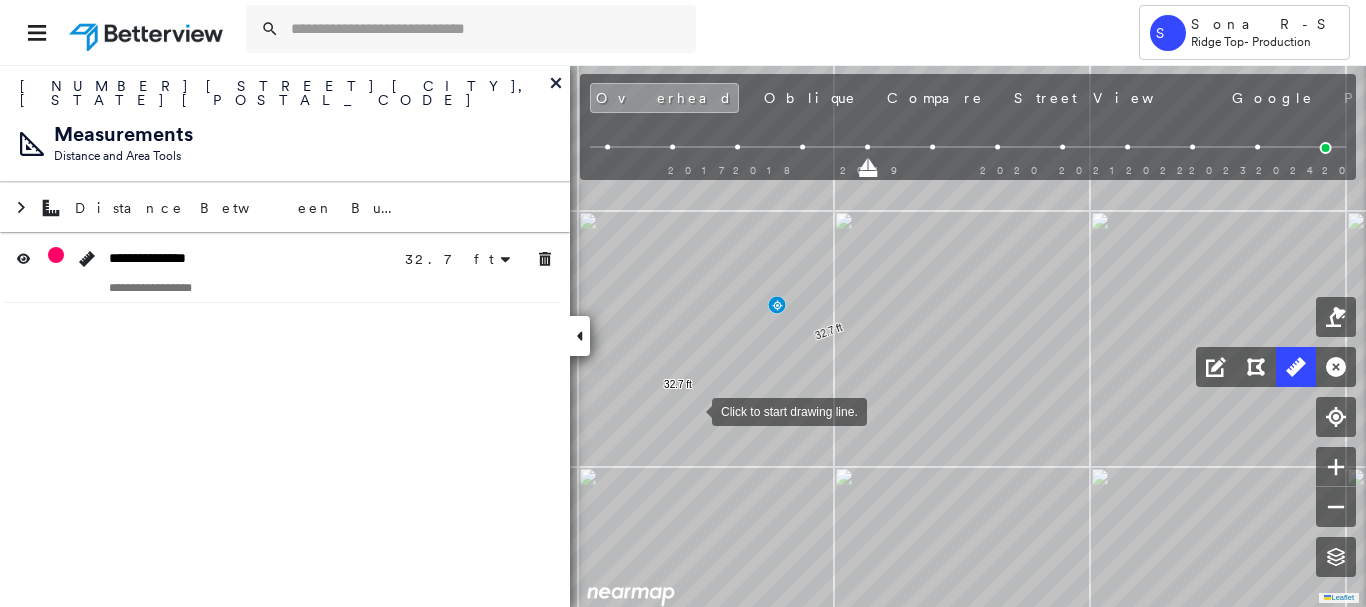 click at bounding box center (692, 410) 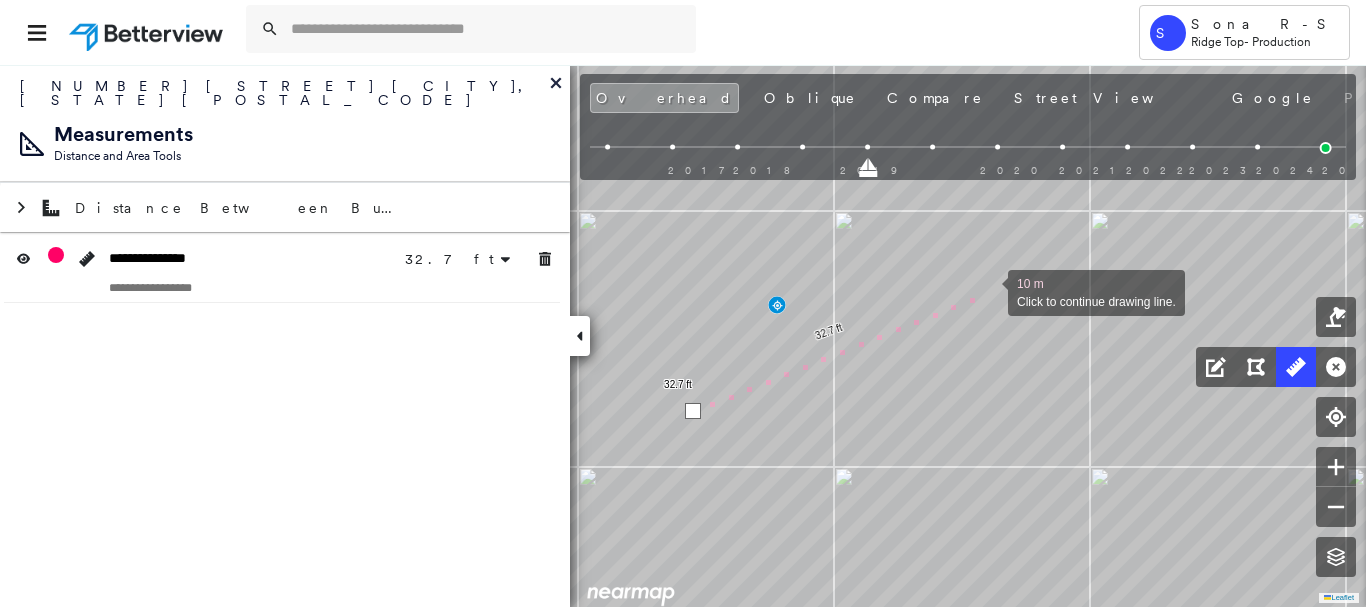 click at bounding box center [988, 291] 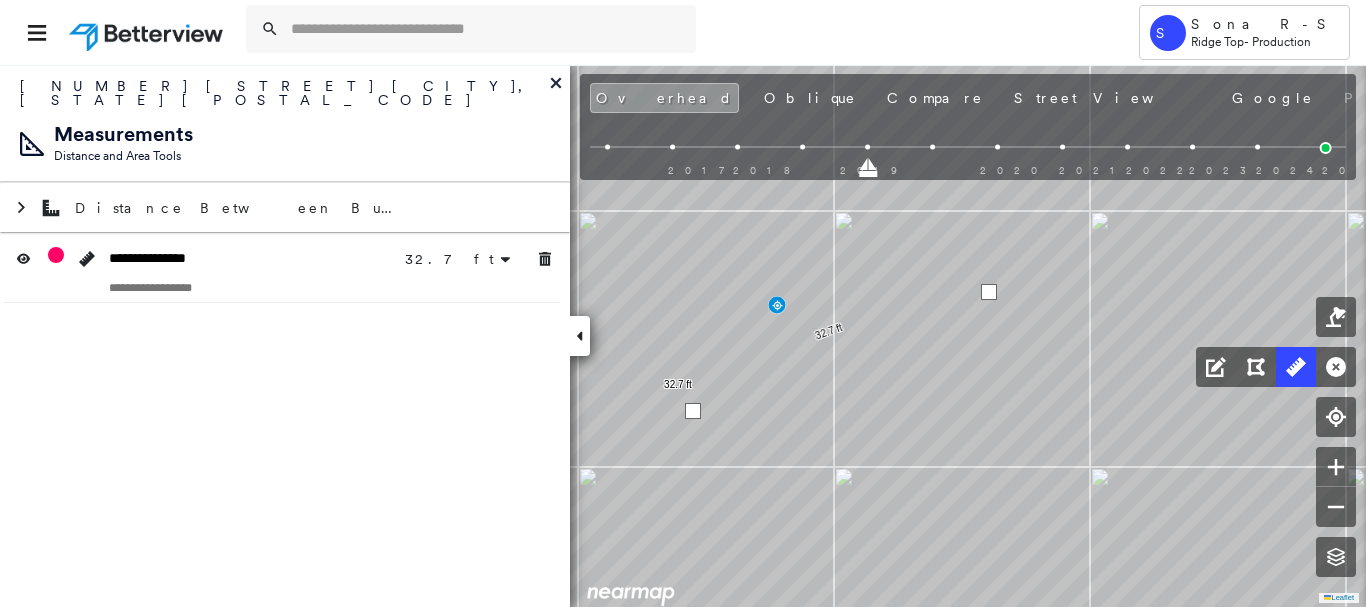 click at bounding box center [989, 292] 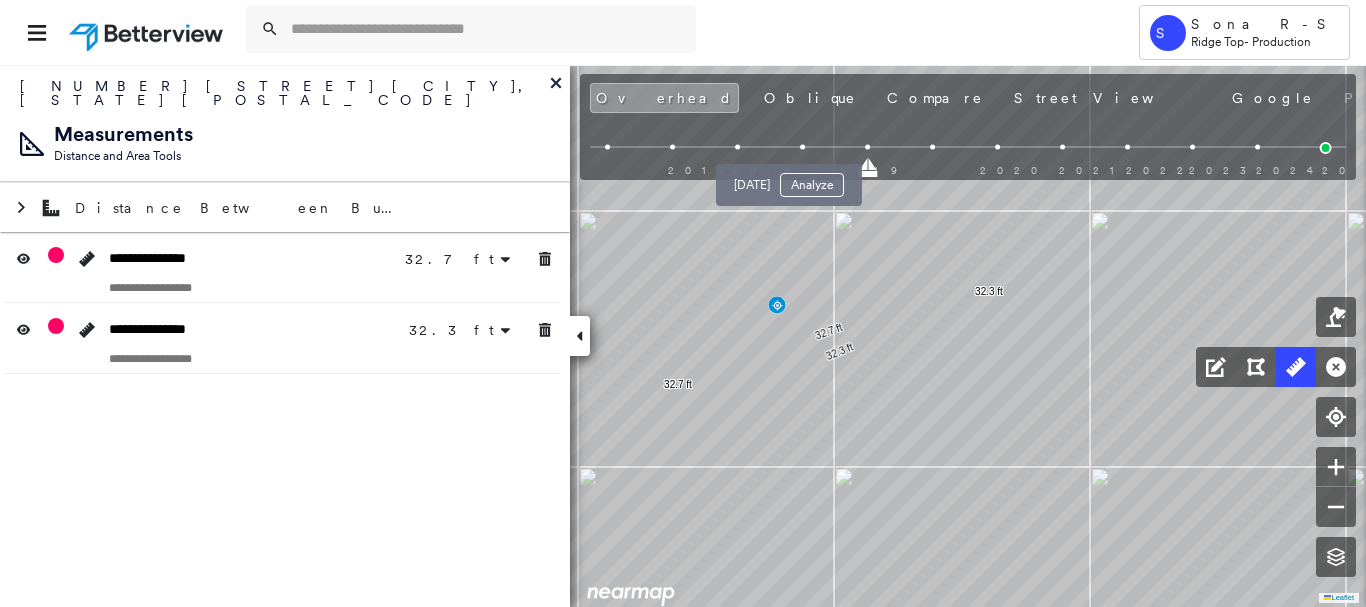 click at bounding box center [802, 147] 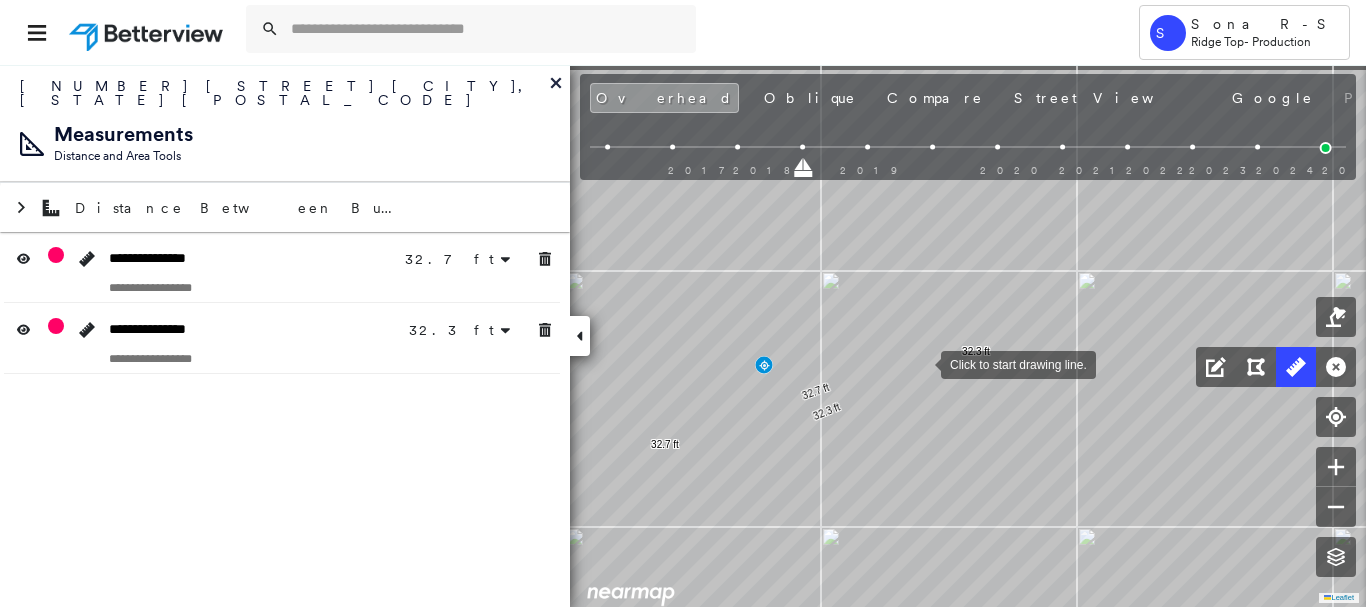 drag, startPoint x: 935, startPoint y: 299, endPoint x: 922, endPoint y: 360, distance: 62.369865 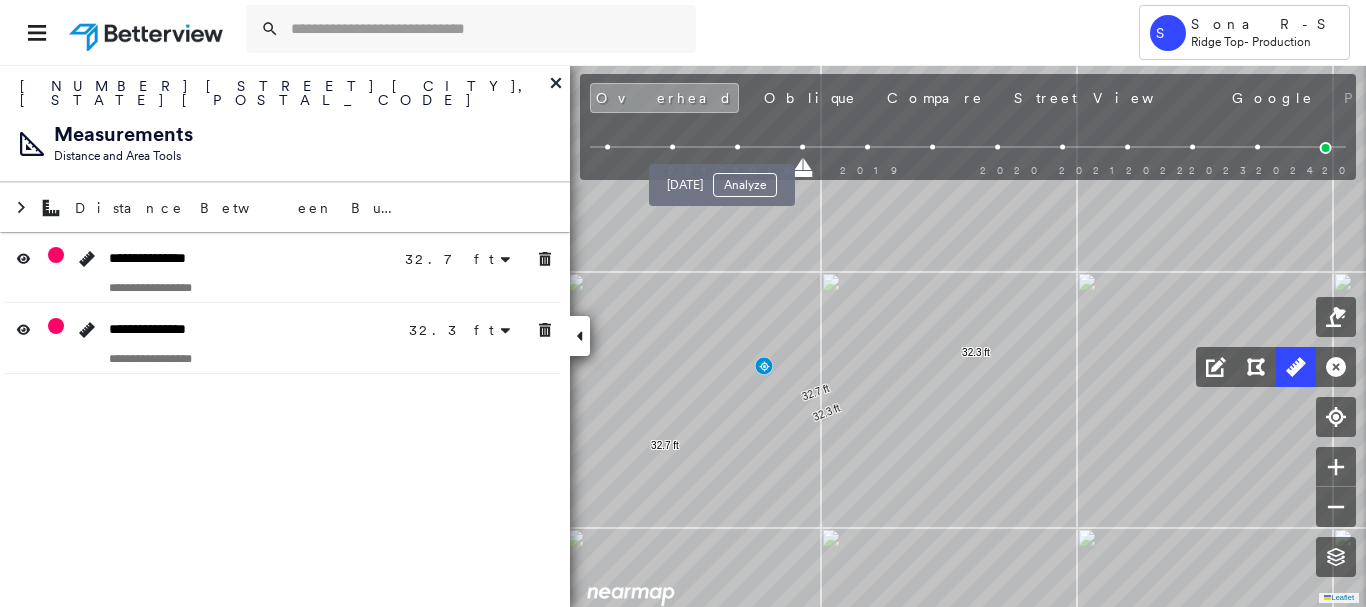 click at bounding box center [737, 147] 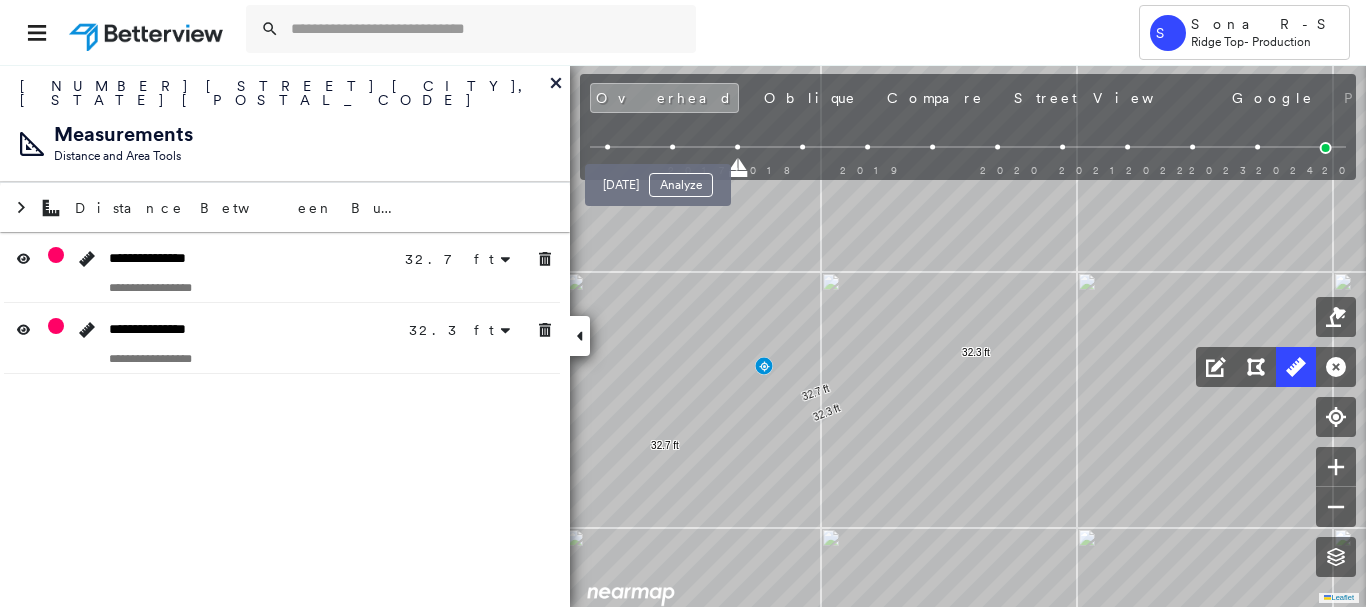 click at bounding box center [673, 147] 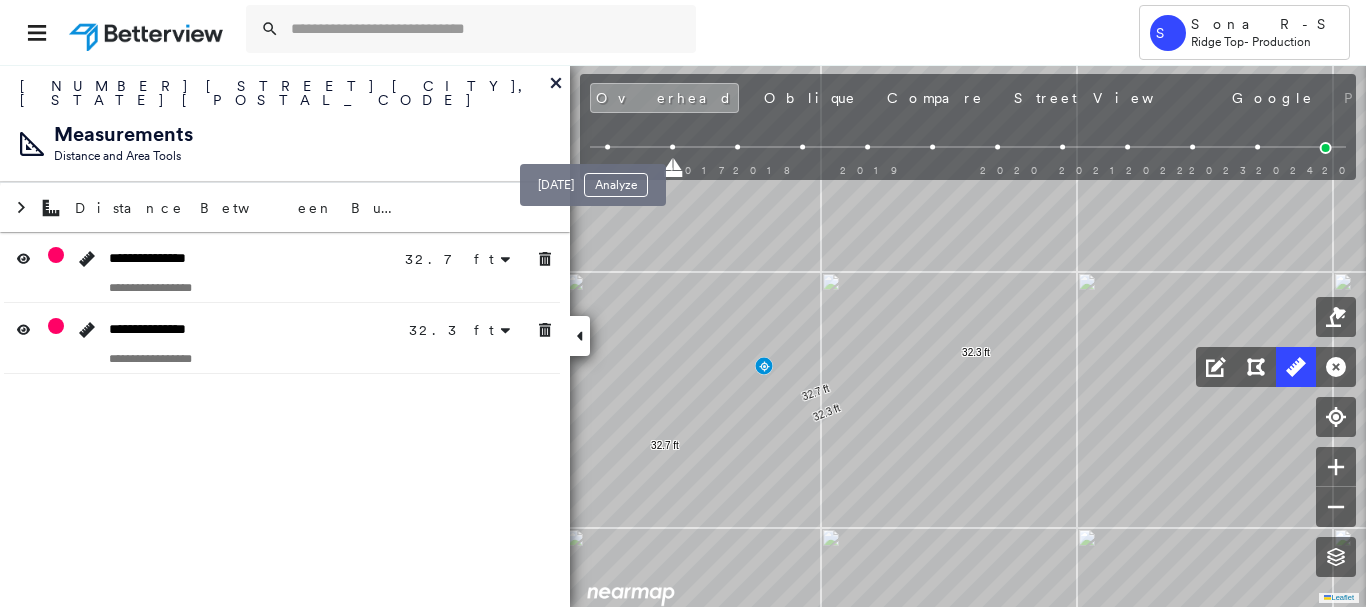 click at bounding box center (608, 147) 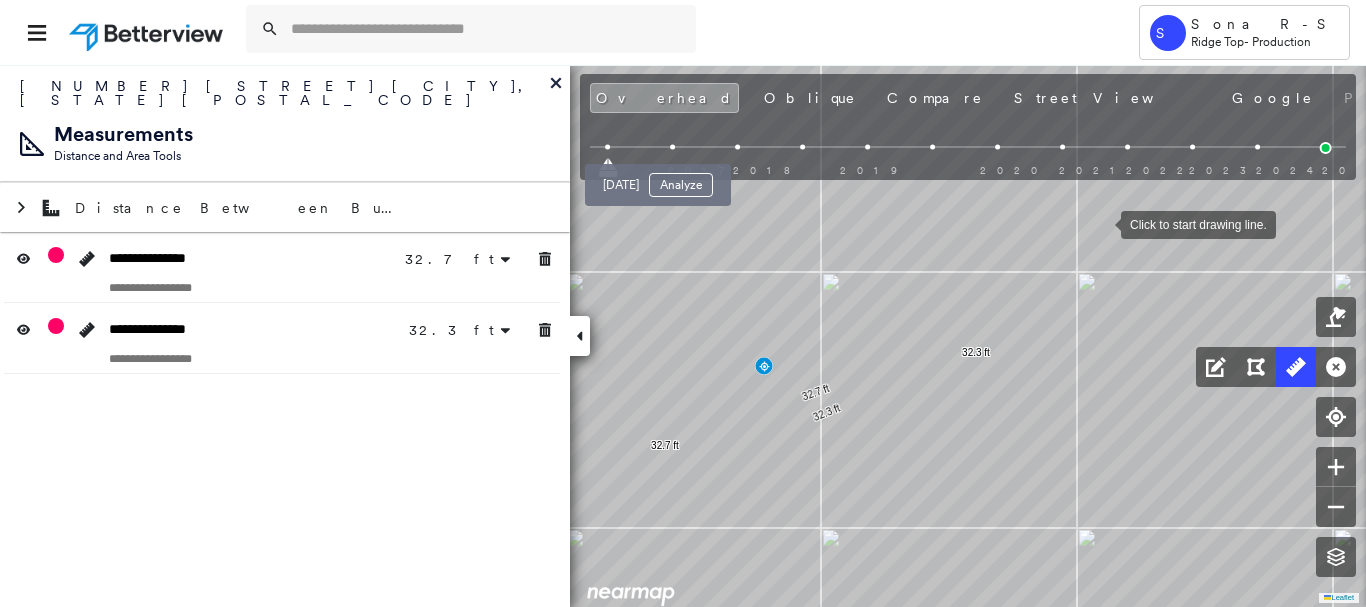 click at bounding box center [673, 147] 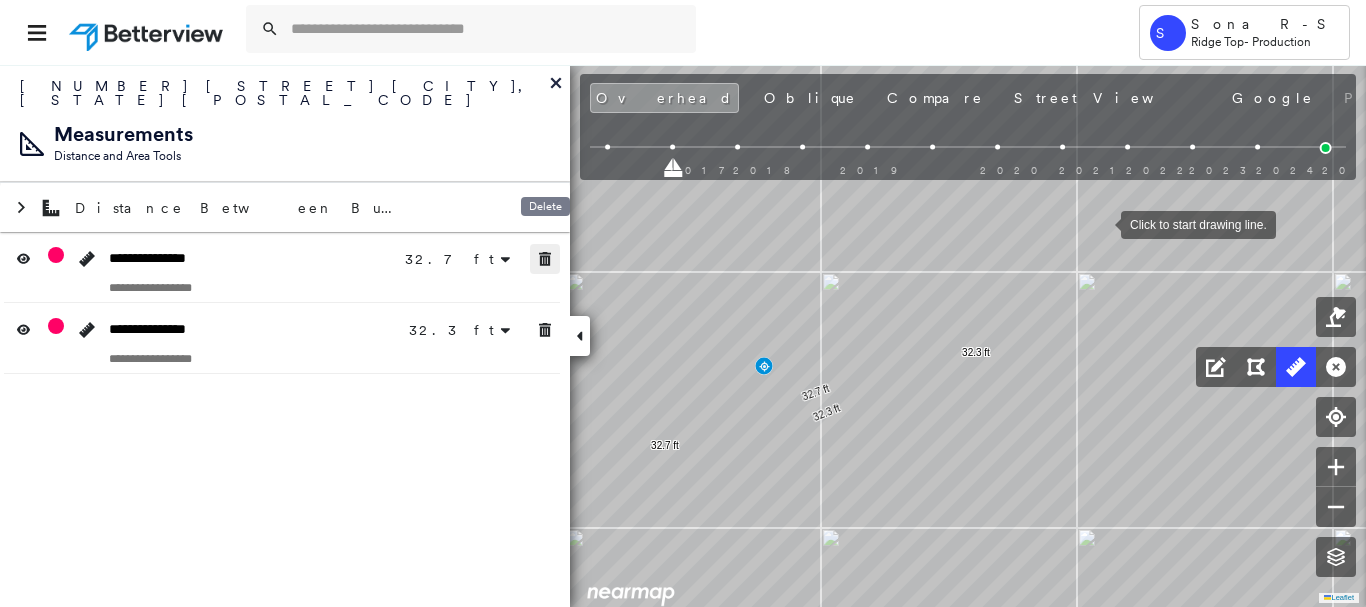 click 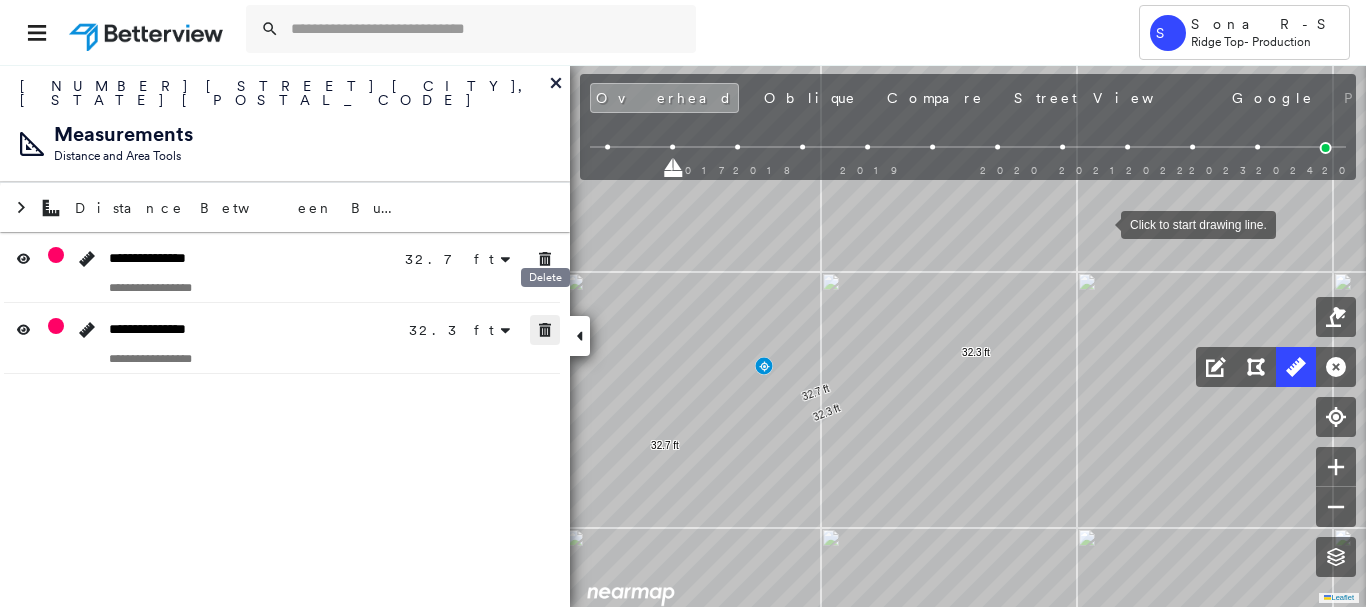 click at bounding box center (545, 330) 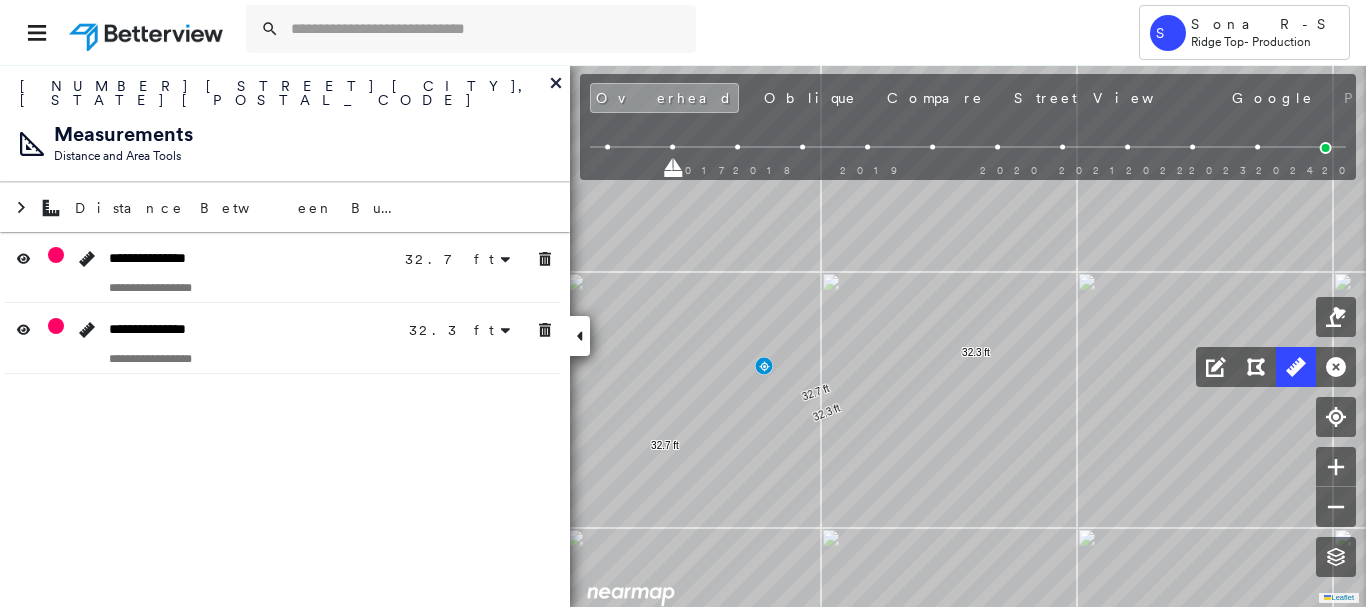 click on "2017 2018 2019 2020 2021 2022 2023 2024 2025" at bounding box center (968, 150) 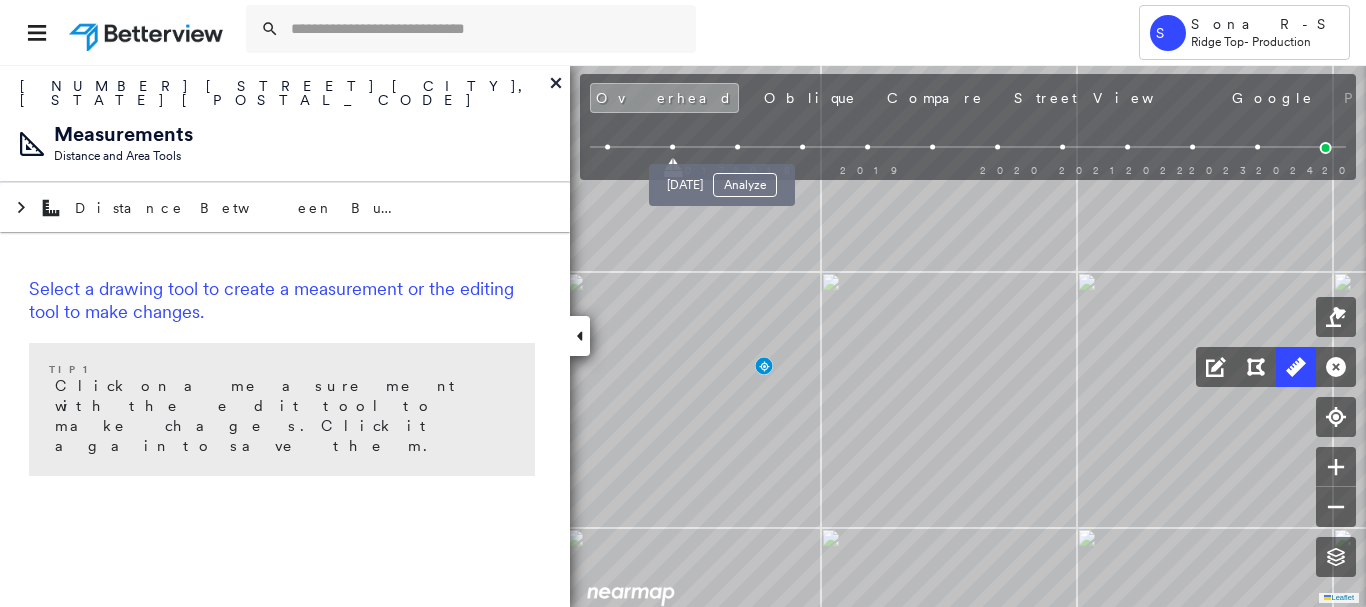 click at bounding box center [737, 147] 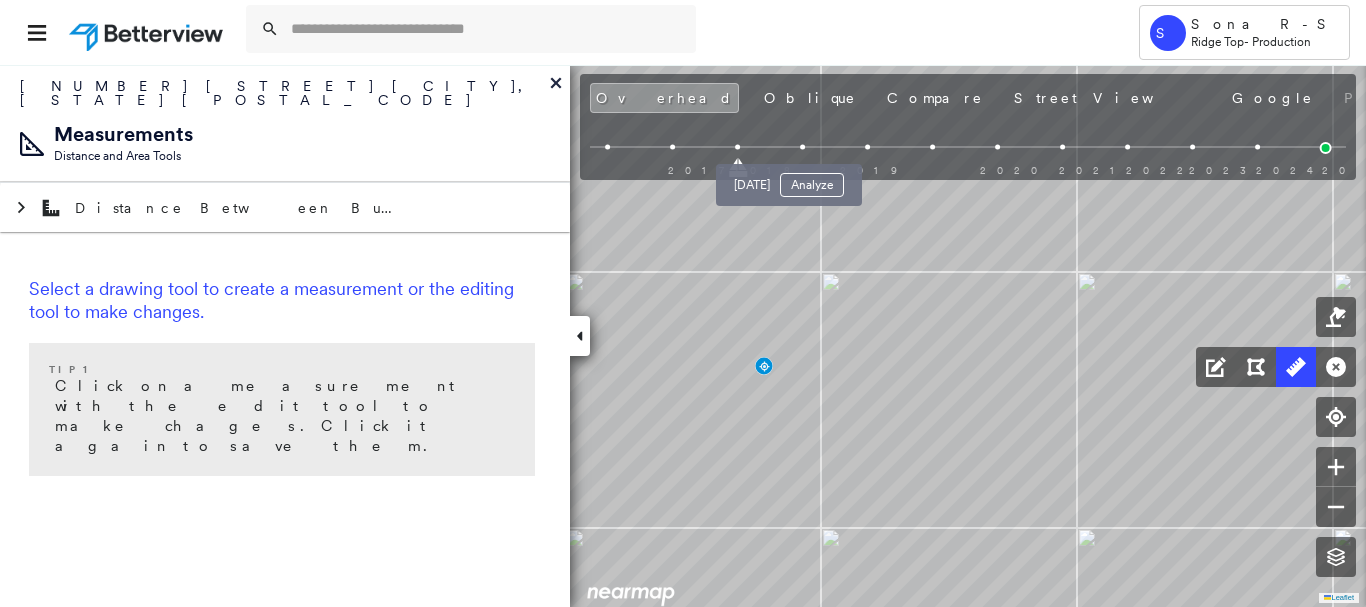 click at bounding box center [802, 147] 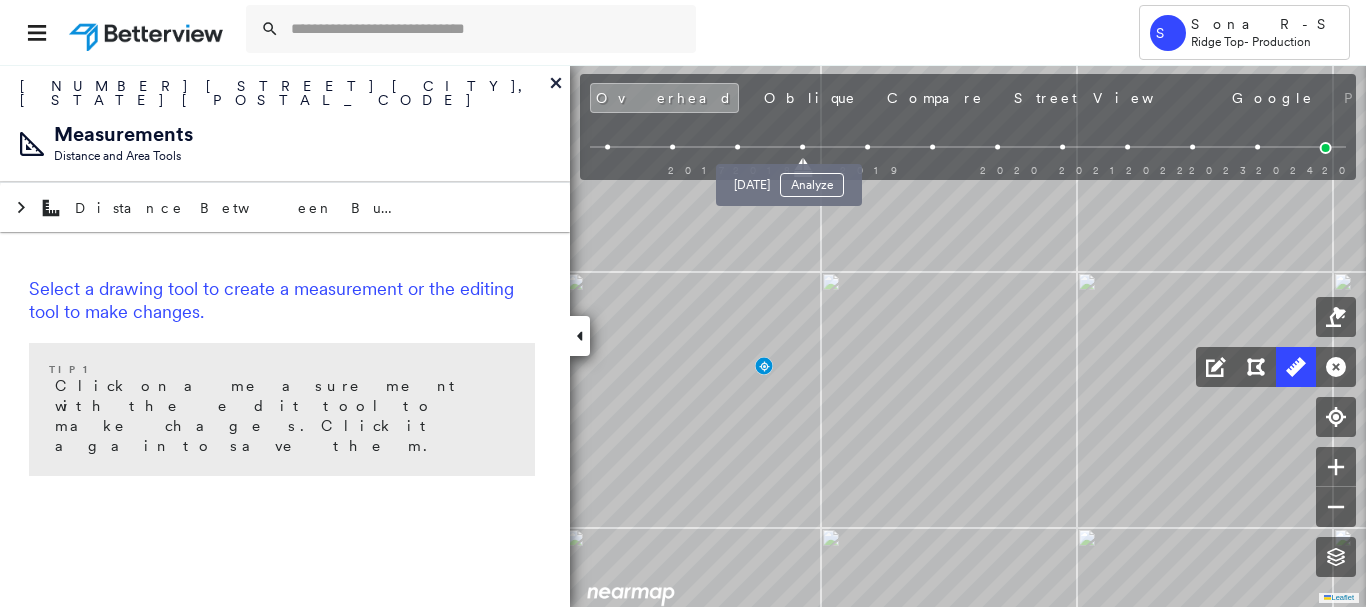 click on "[DATE] Analyze" at bounding box center [789, 179] 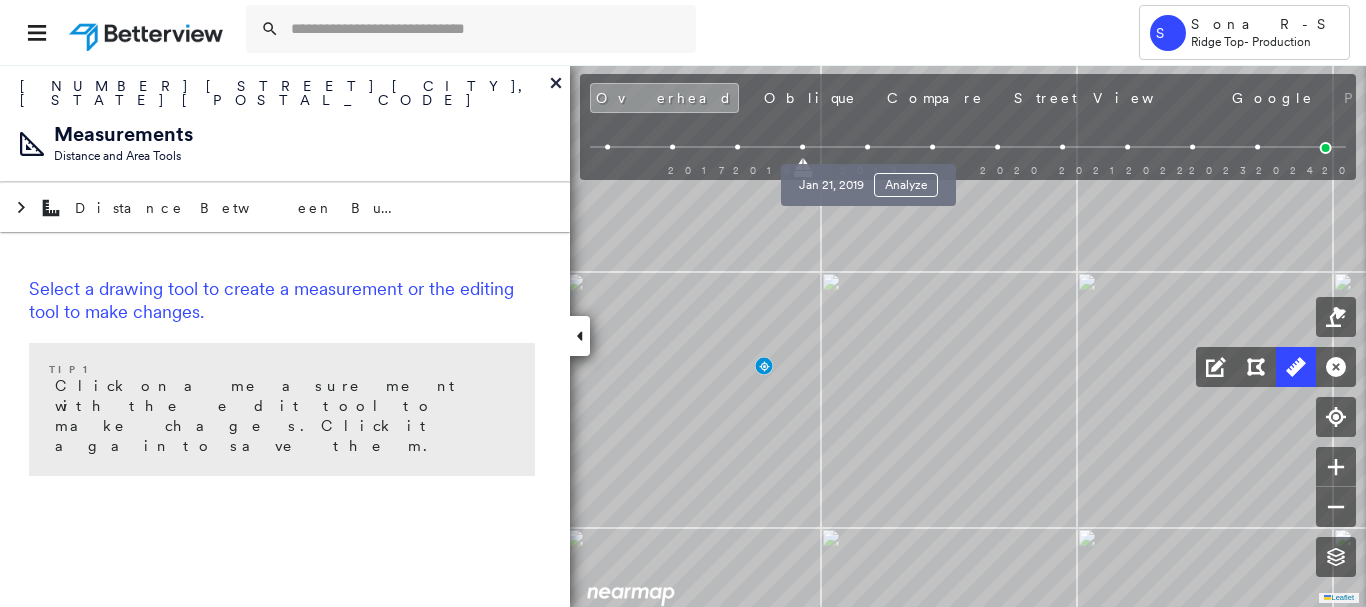 click at bounding box center (867, 147) 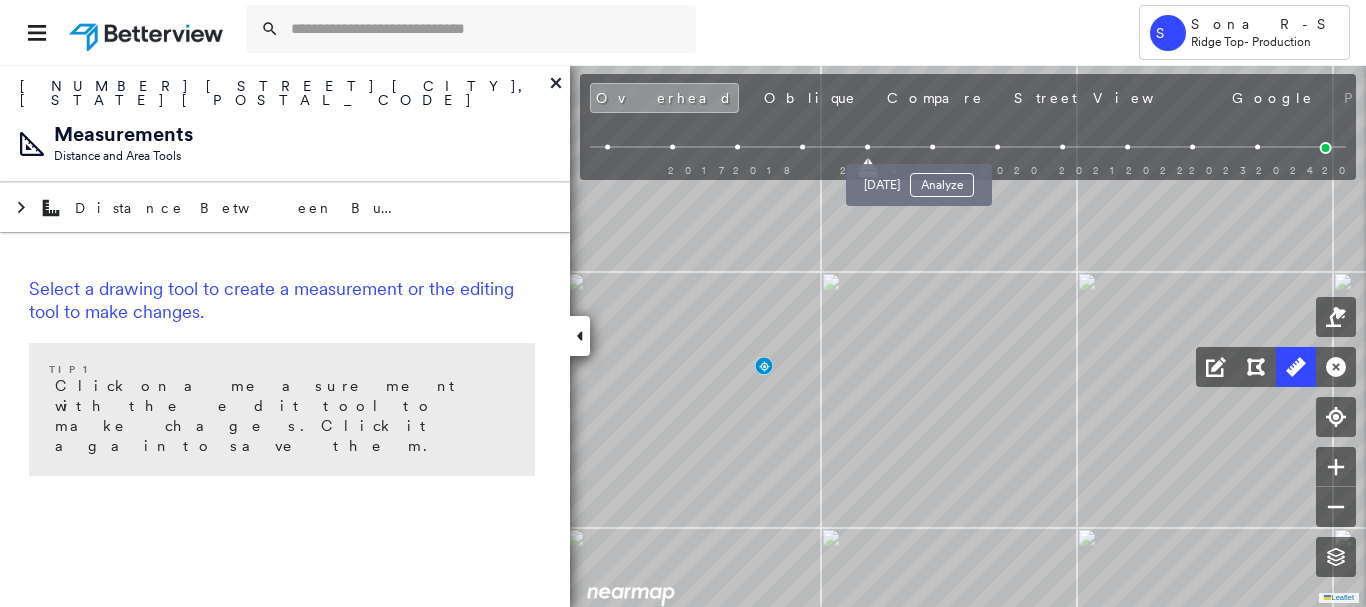 click at bounding box center [932, 147] 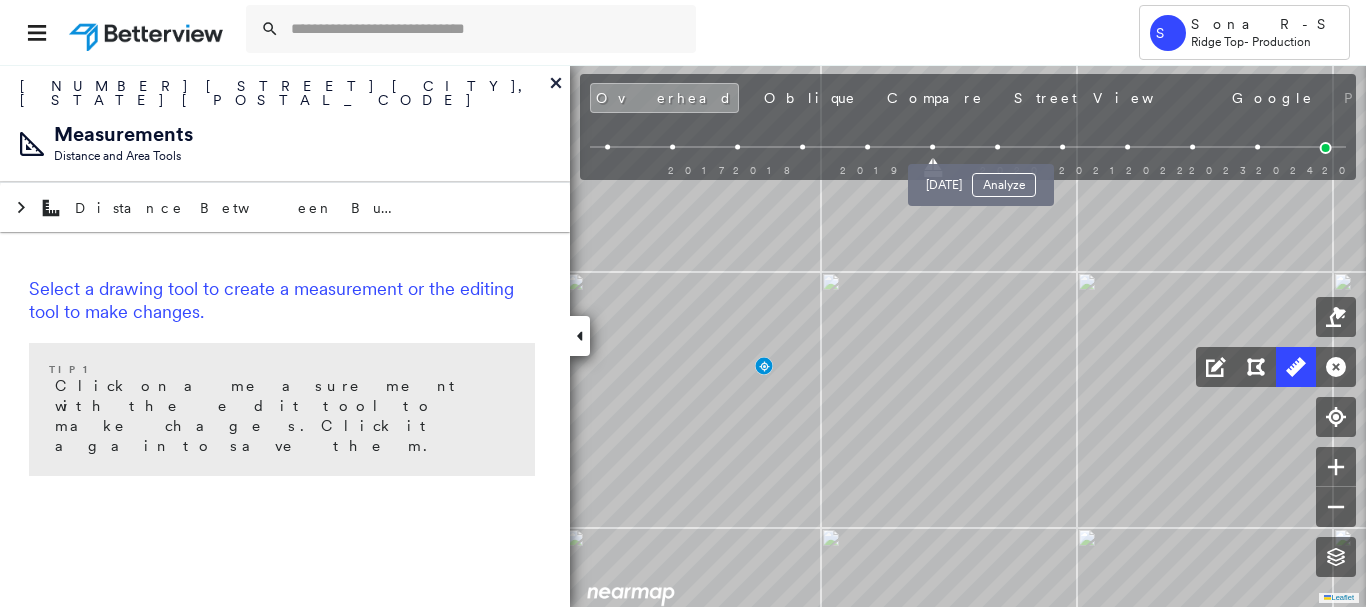 click at bounding box center [997, 147] 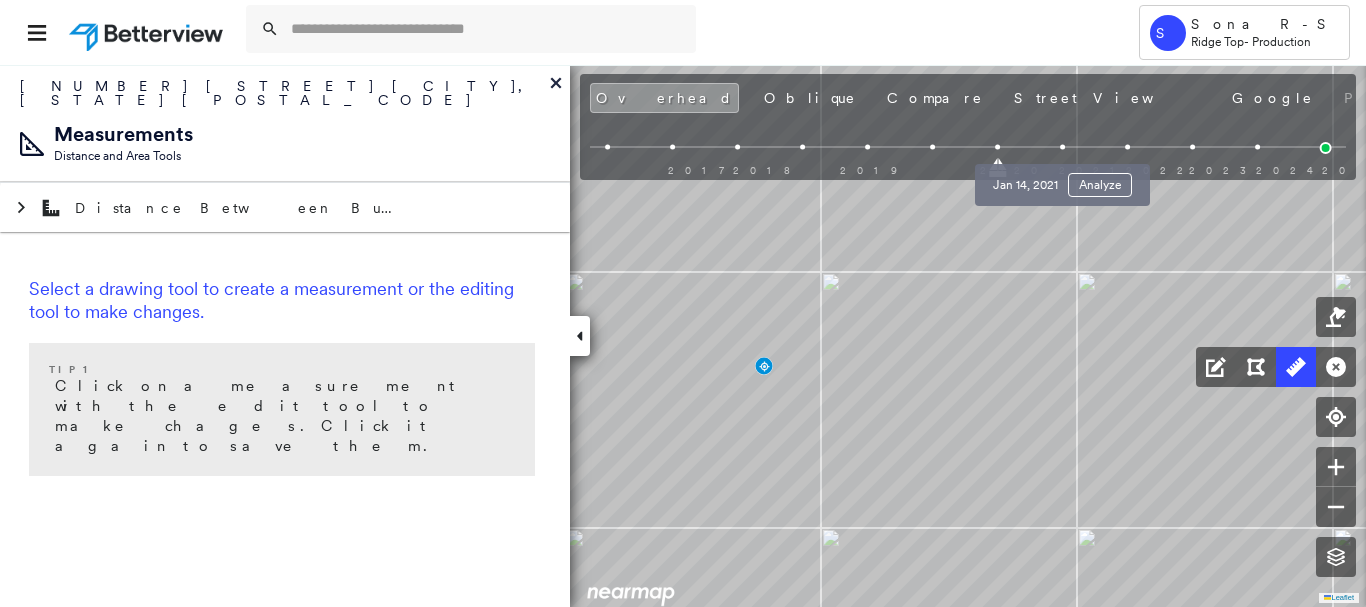 click at bounding box center [1062, 147] 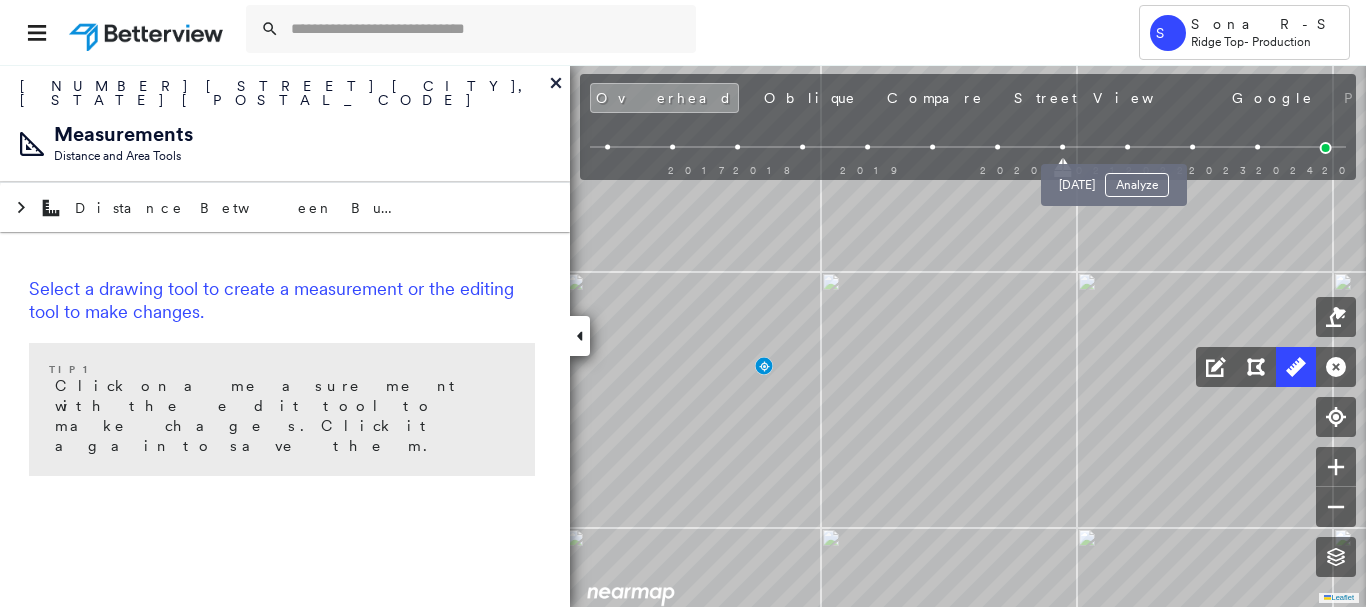 click at bounding box center [1127, 147] 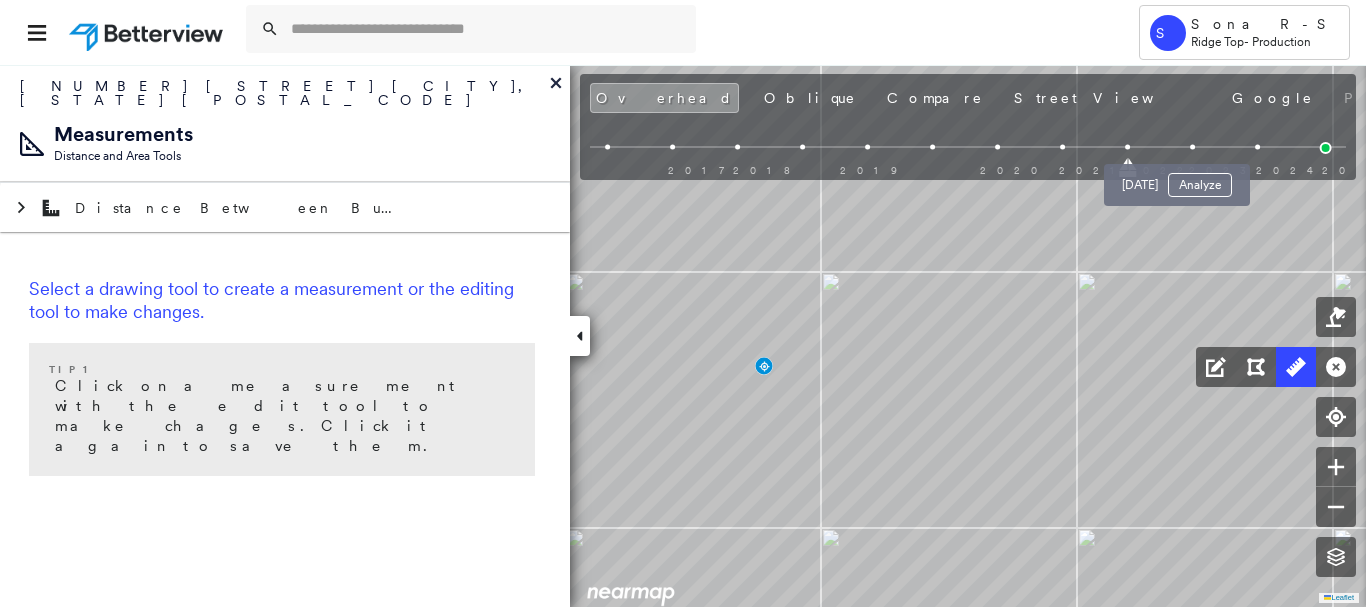 click at bounding box center [1192, 147] 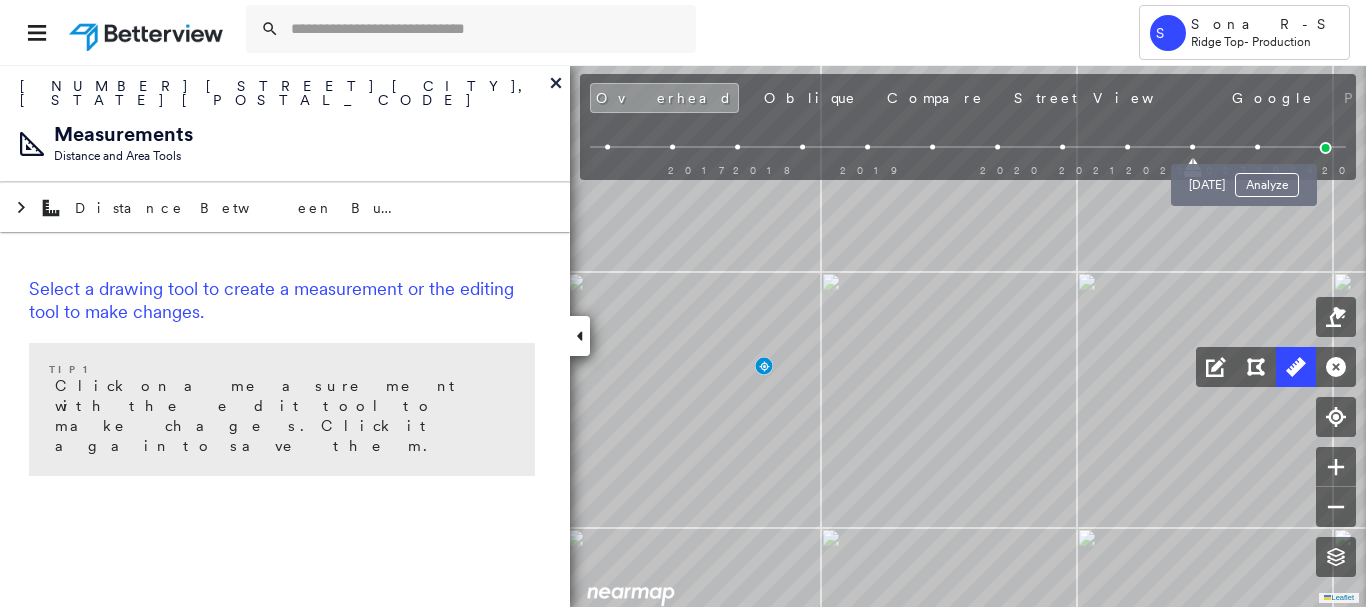 click at bounding box center [1257, 147] 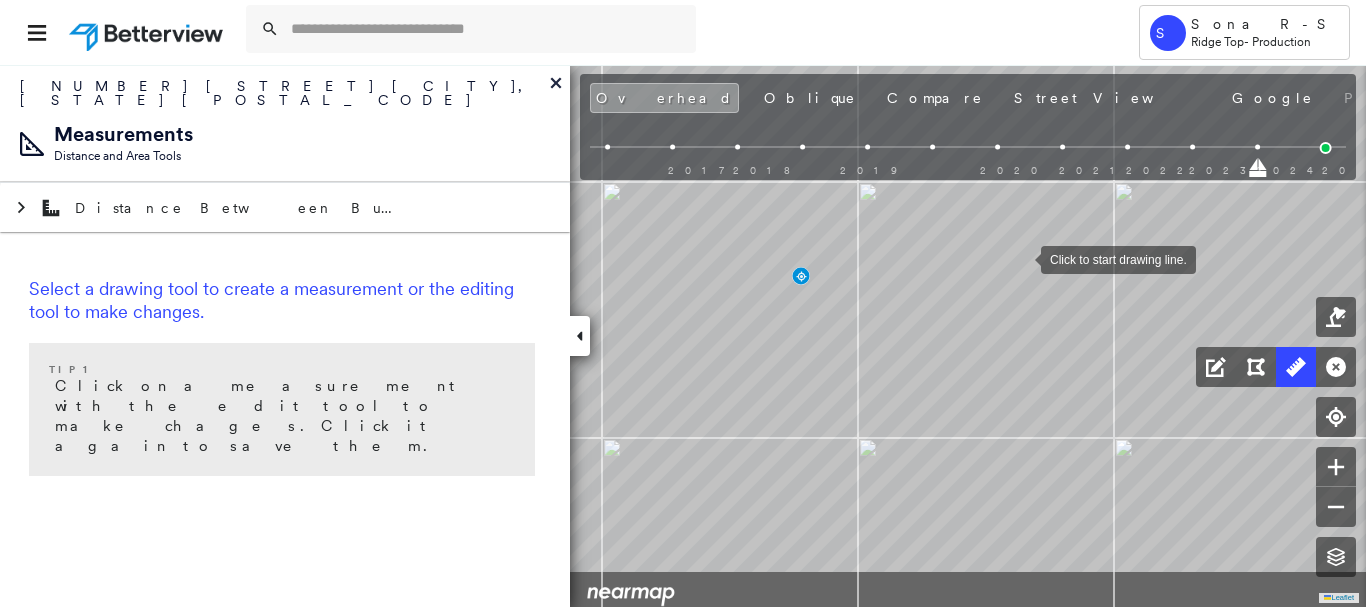 drag, startPoint x: 988, startPoint y: 344, endPoint x: 1019, endPoint y: 264, distance: 85.79627 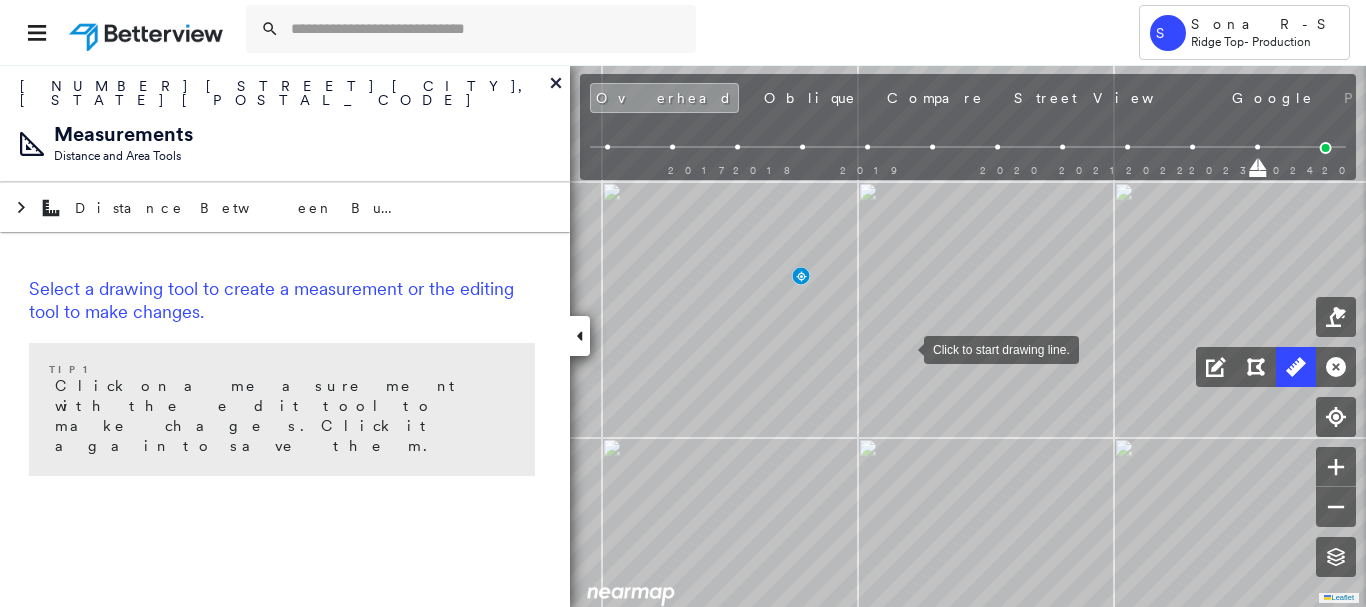 click at bounding box center [904, 348] 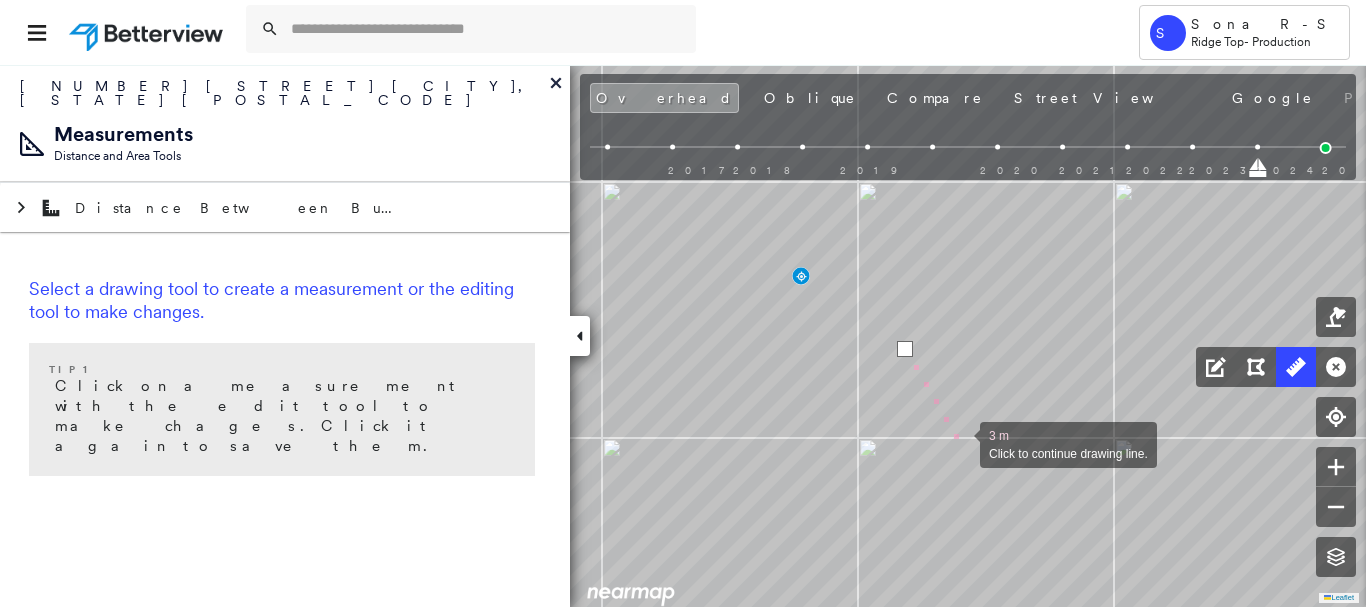 click at bounding box center (960, 443) 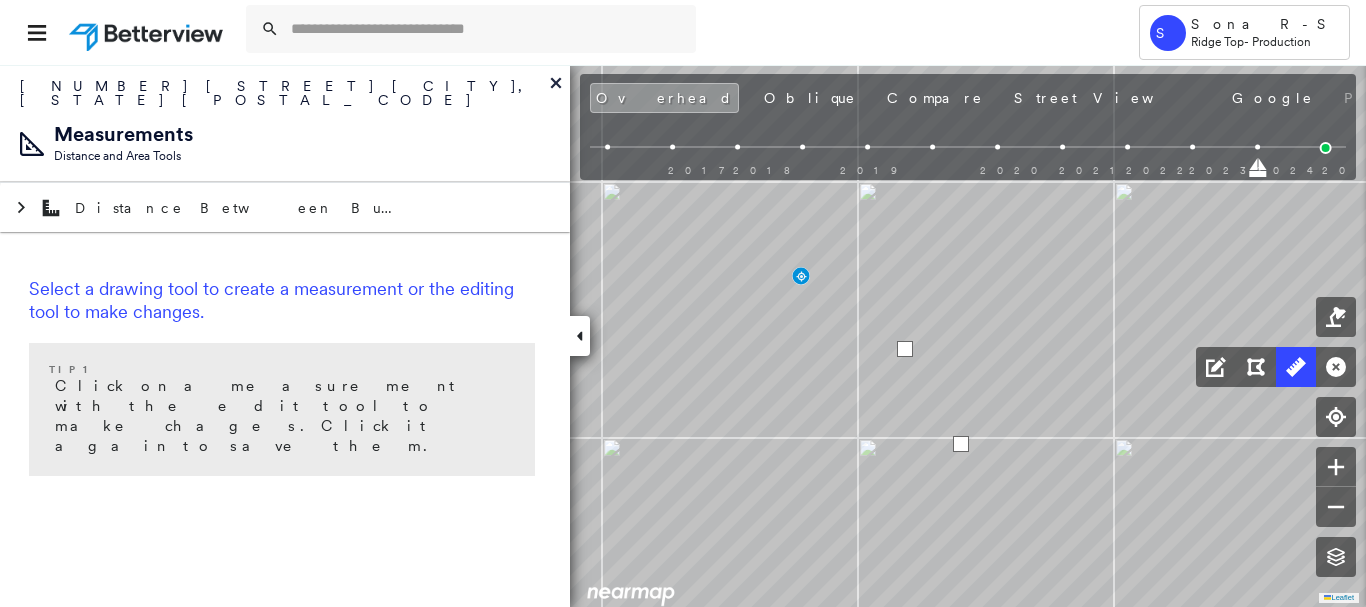 click at bounding box center [961, 444] 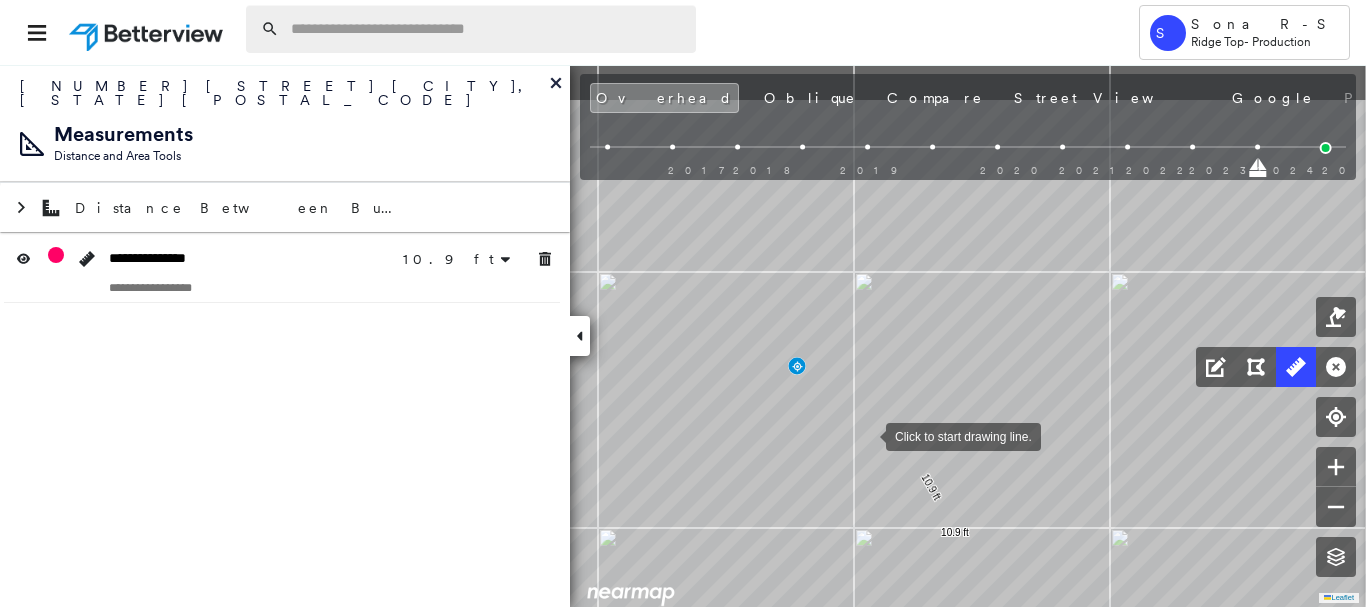 drag, startPoint x: 866, startPoint y: 433, endPoint x: 571, endPoint y: 27, distance: 501.85754 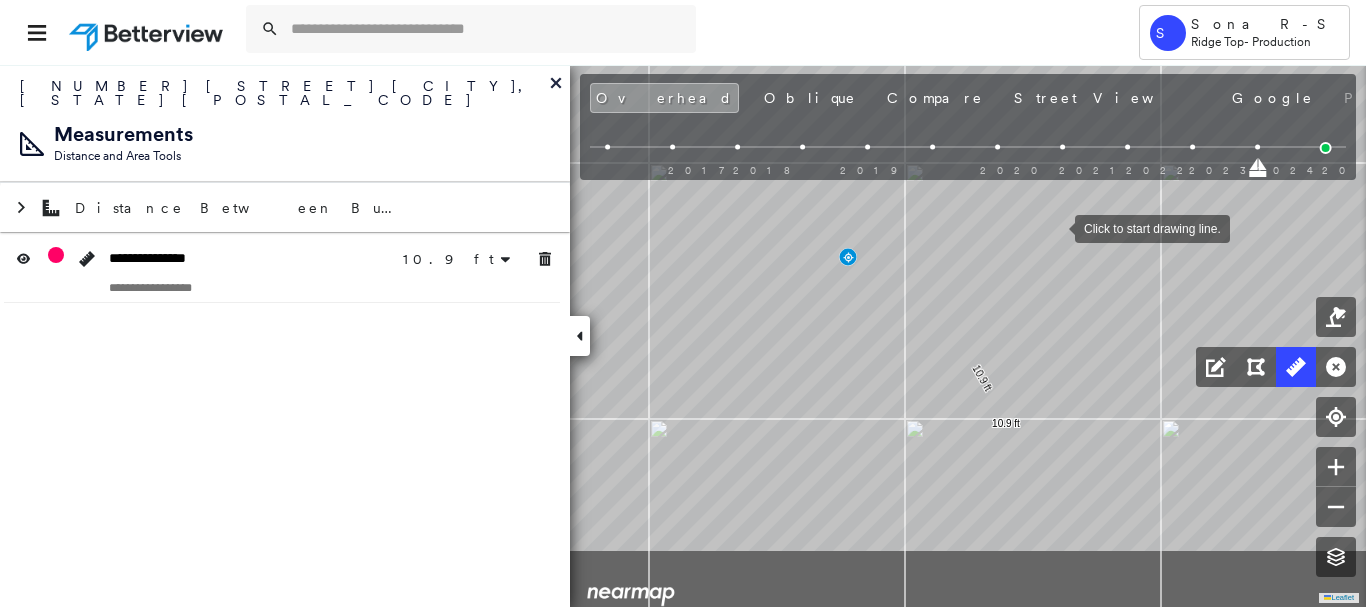 drag, startPoint x: 1020, startPoint y: 282, endPoint x: 1325, endPoint y: 147, distance: 333.5416 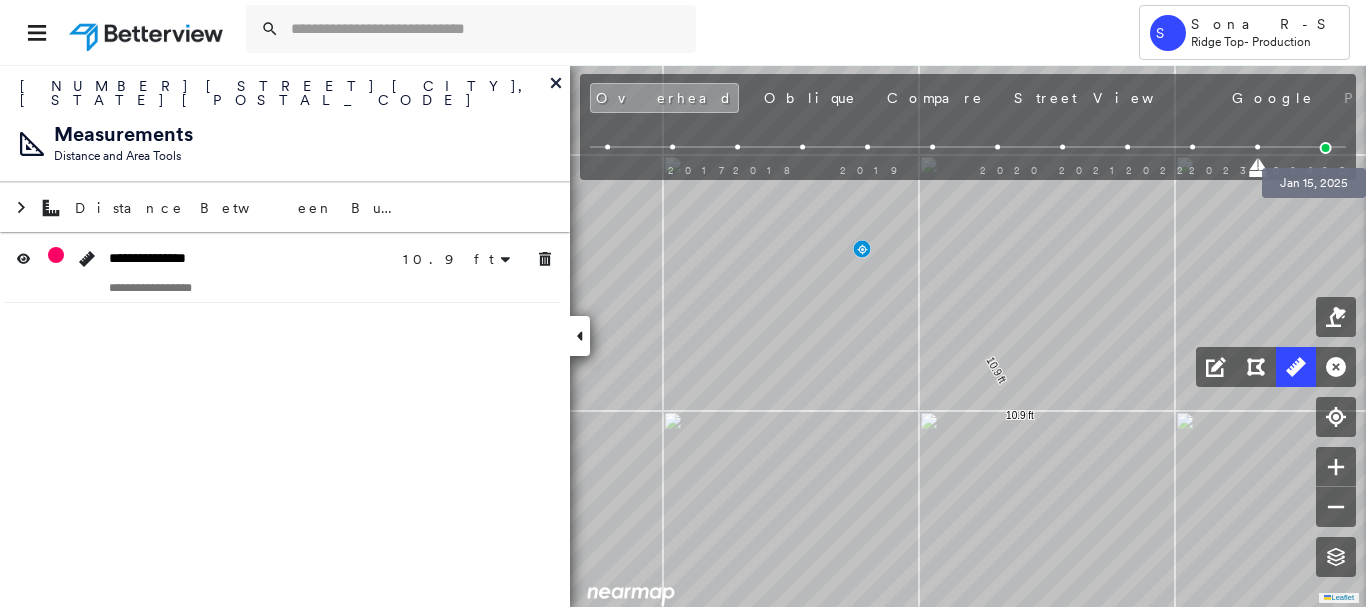 click at bounding box center [1326, 148] 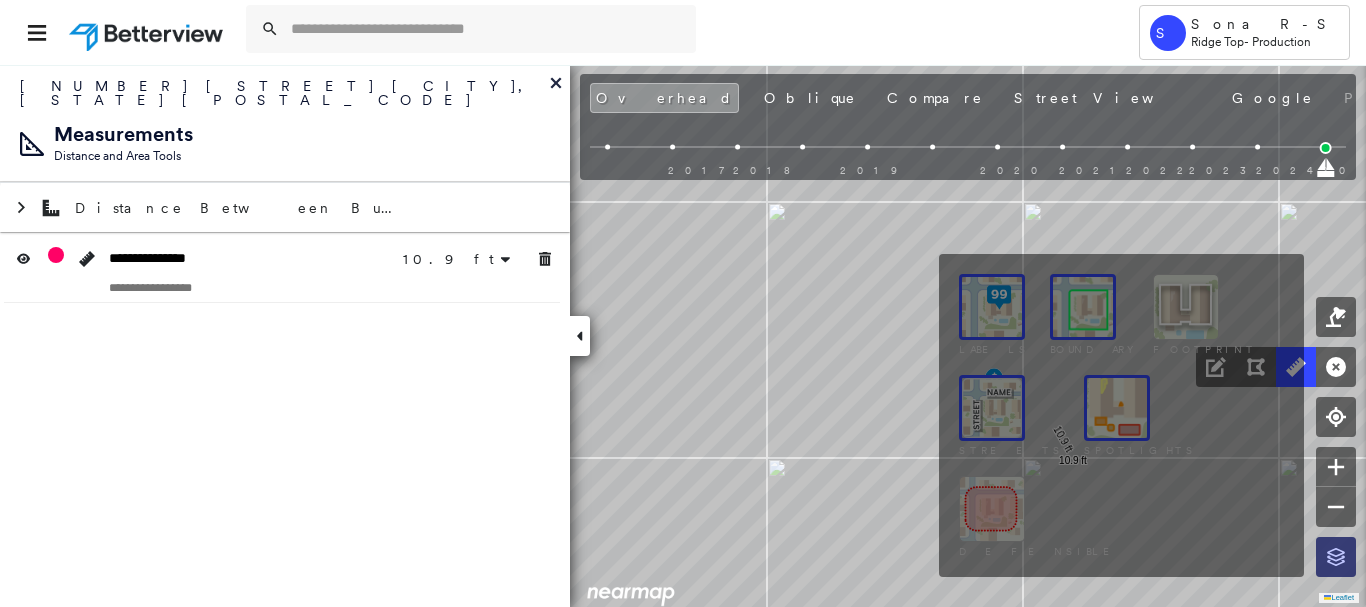 click at bounding box center [1336, 557] 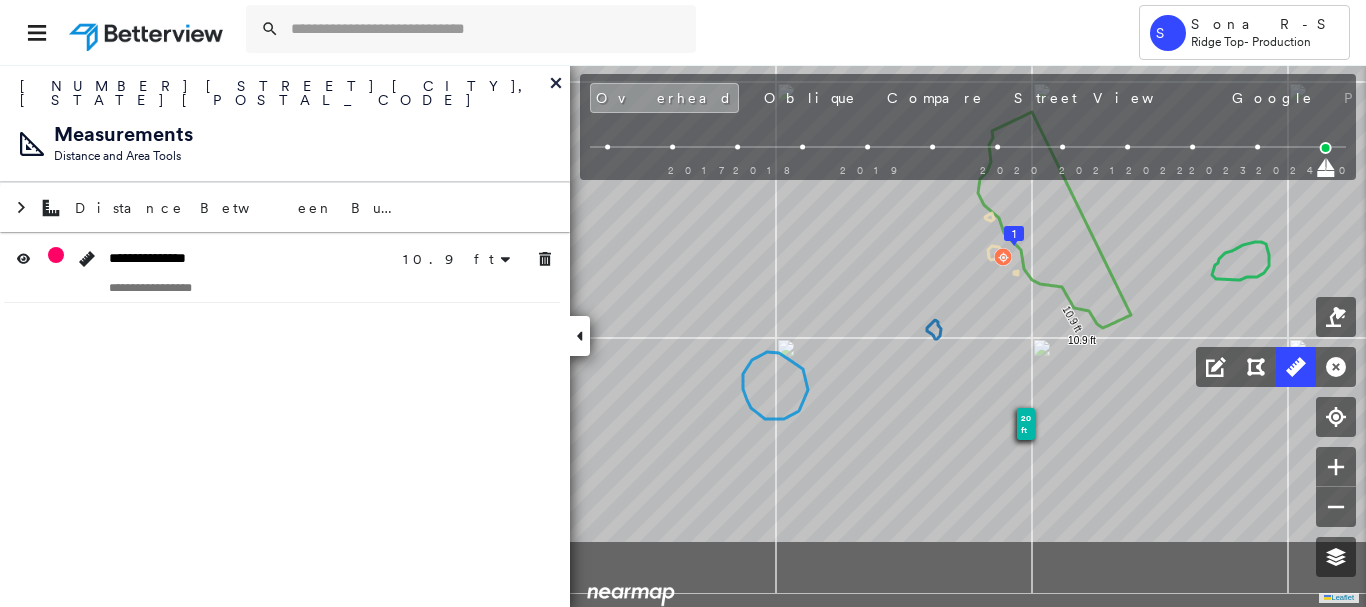 click on "101 ft
20 ft
151 ft
1
10.9 ft 10.9 ft Click to start drawing line." at bounding box center (-576, -370) 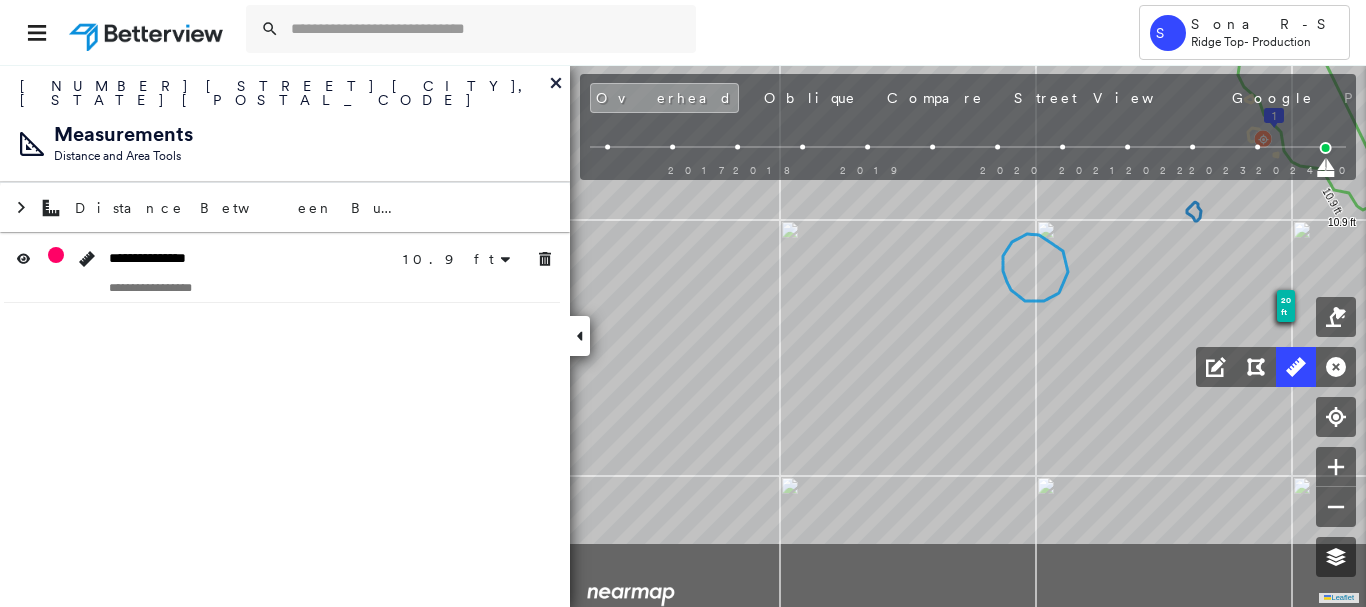 drag, startPoint x: 1061, startPoint y: 282, endPoint x: 1322, endPoint y: 164, distance: 286.435 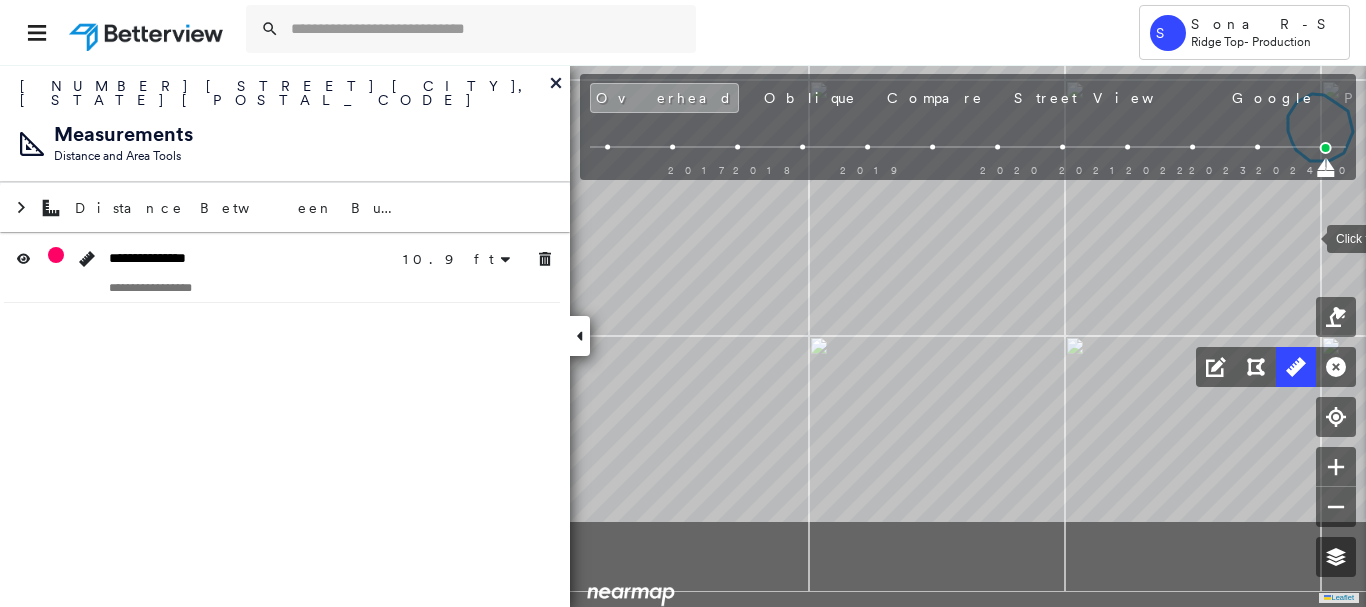 drag, startPoint x: 1322, startPoint y: 164, endPoint x: 1155, endPoint y: 306, distance: 219.20995 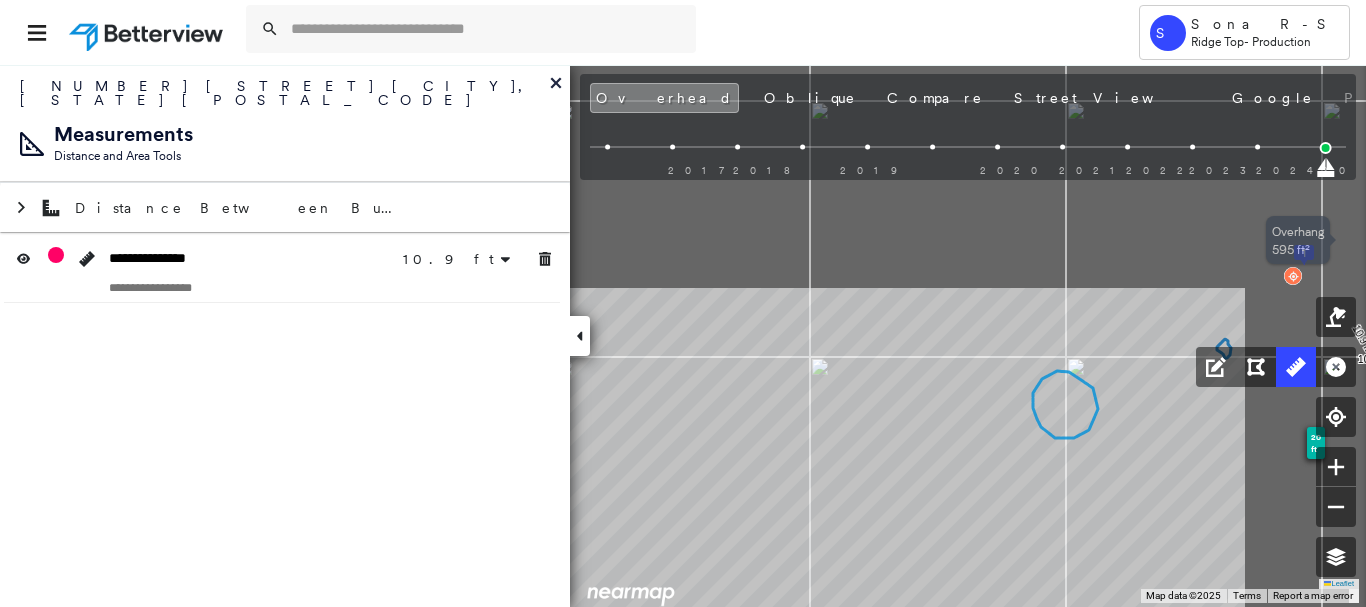 click on "101 ft
20 ft
151 ft
1
10.9 ft 10.9 ft Overhang 595 ft²  Click to start drawing line." at bounding box center [-286, -351] 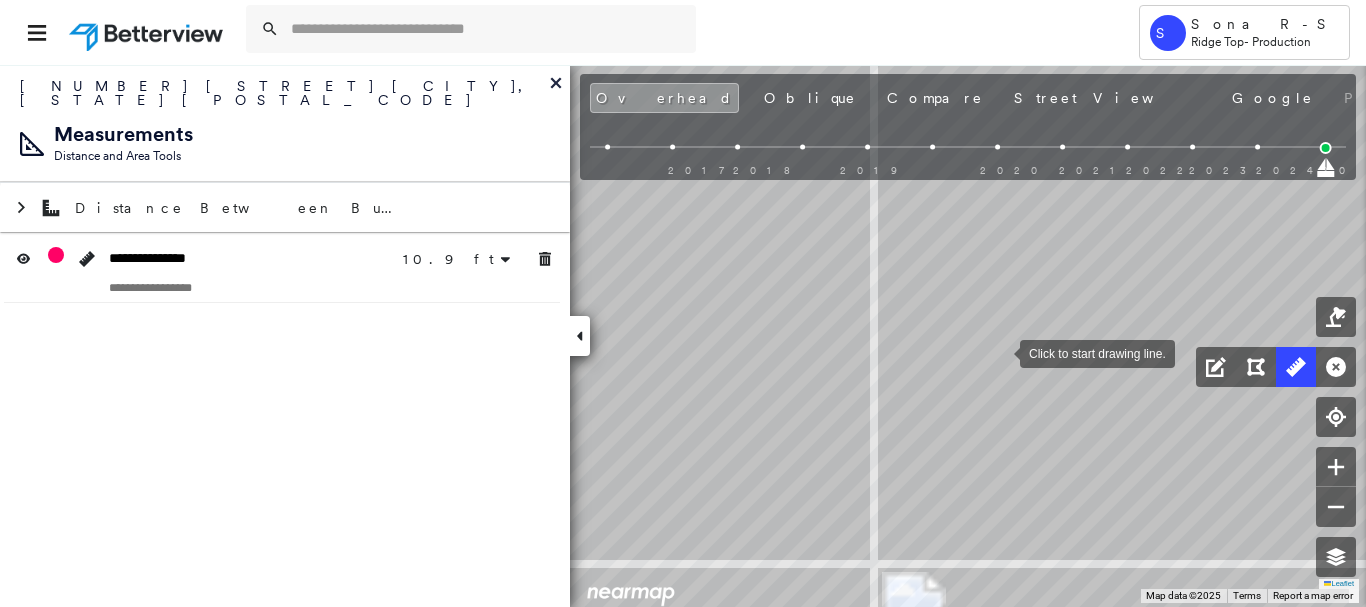 click on "101 ft
20 ft
151 ft
1
10.9 ft 10.9 ft Overhang 595 ft²  Click to start drawing line." at bounding box center [-313, -327] 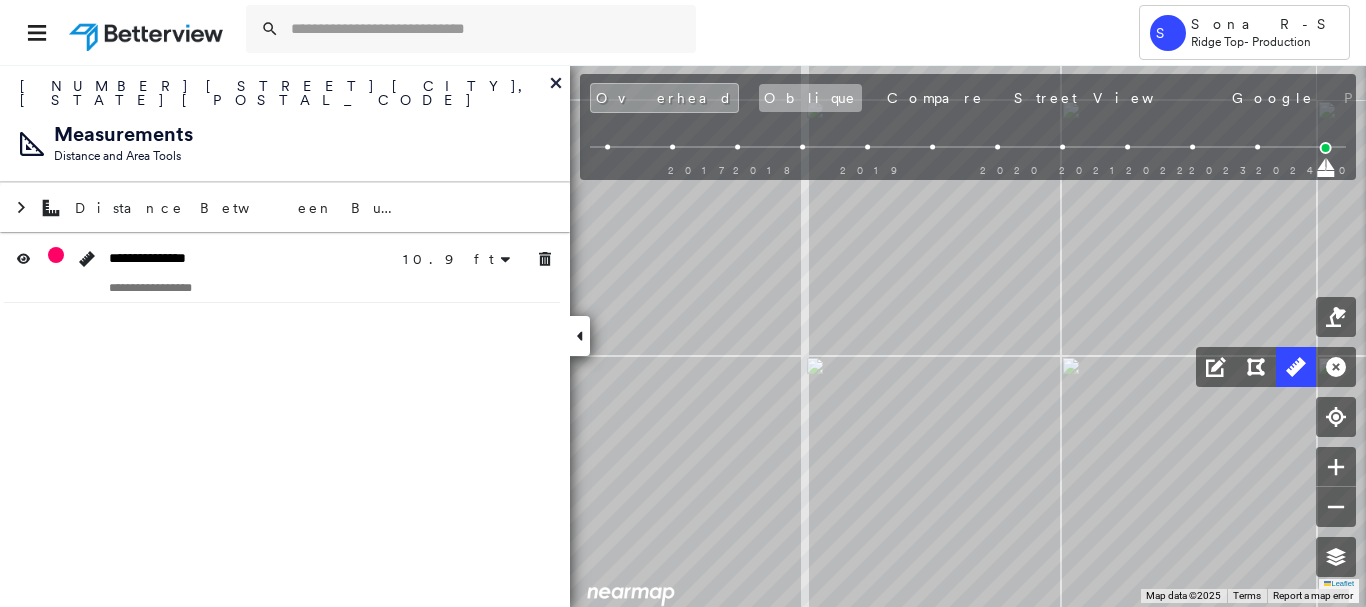 click on "Oblique" at bounding box center [810, 98] 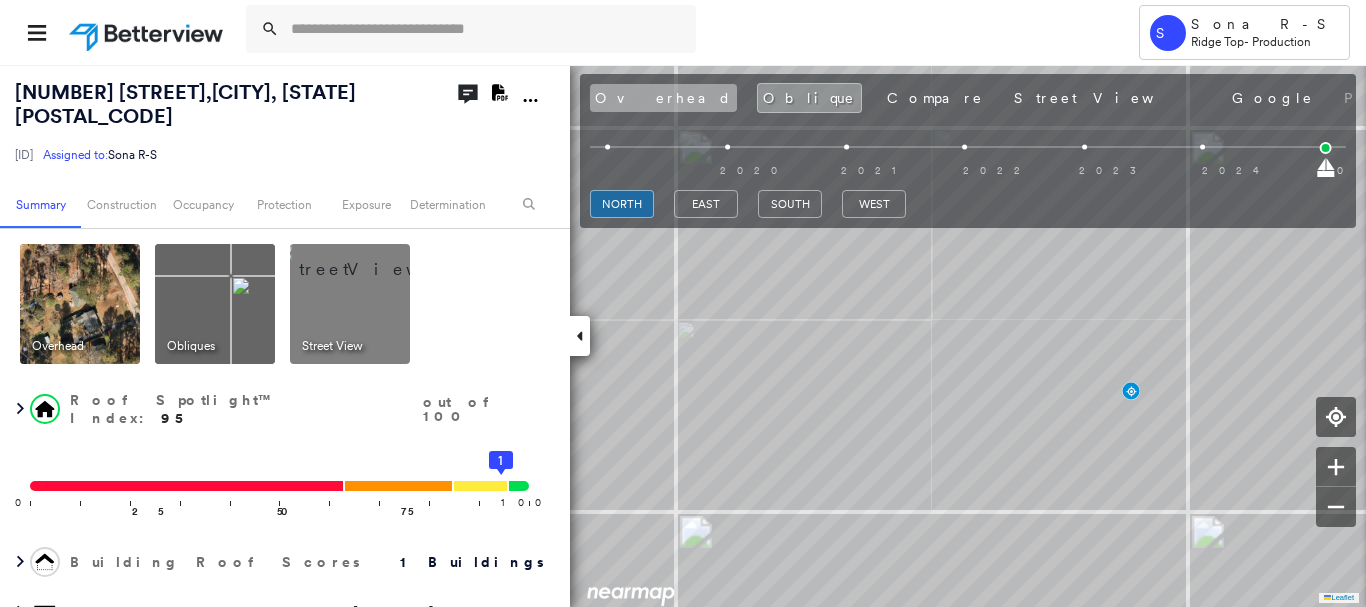 click on "Overhead" at bounding box center (663, 98) 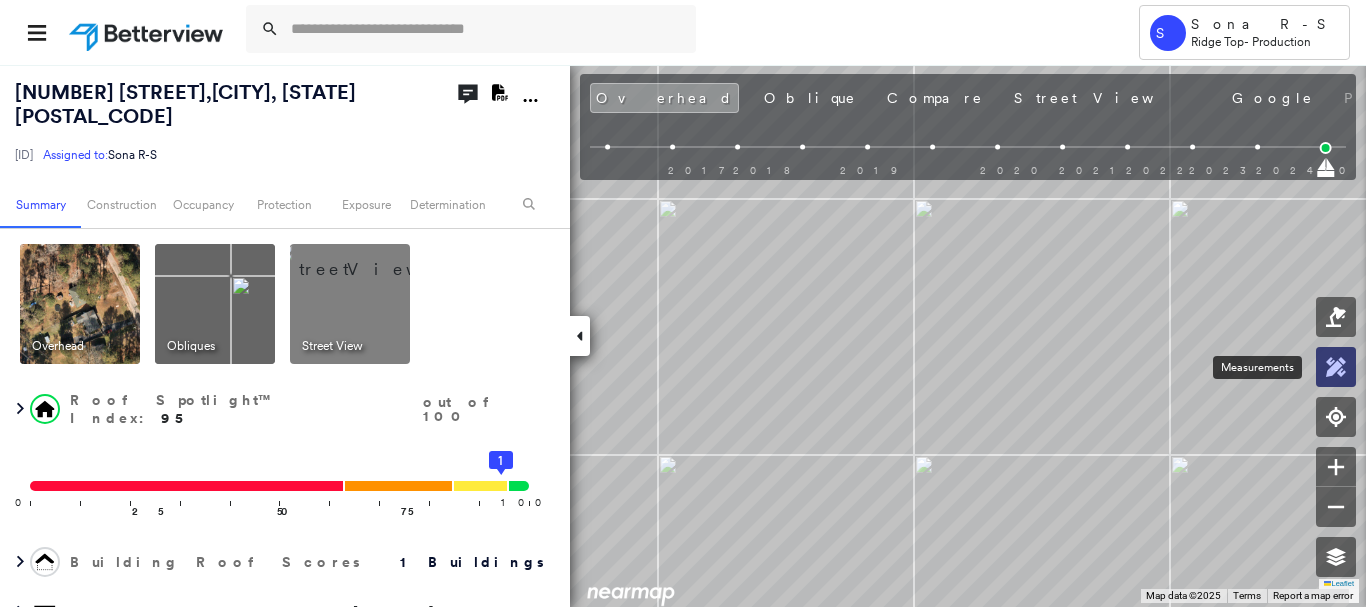 click at bounding box center [1336, 367] 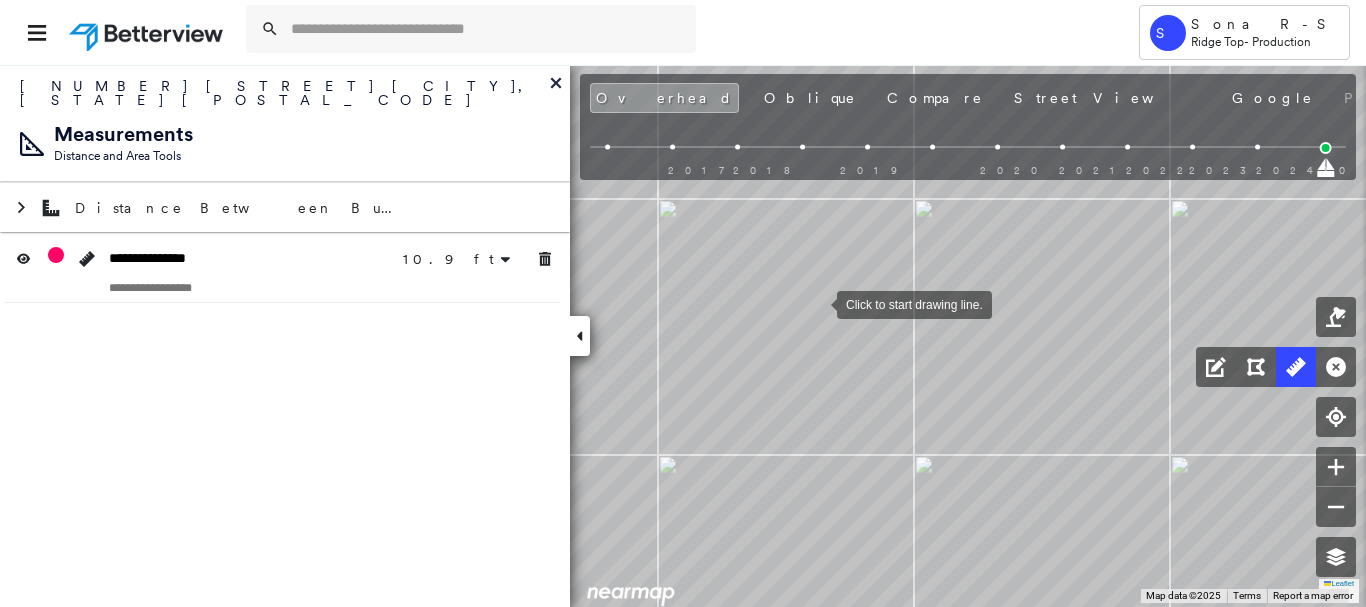click at bounding box center [817, 303] 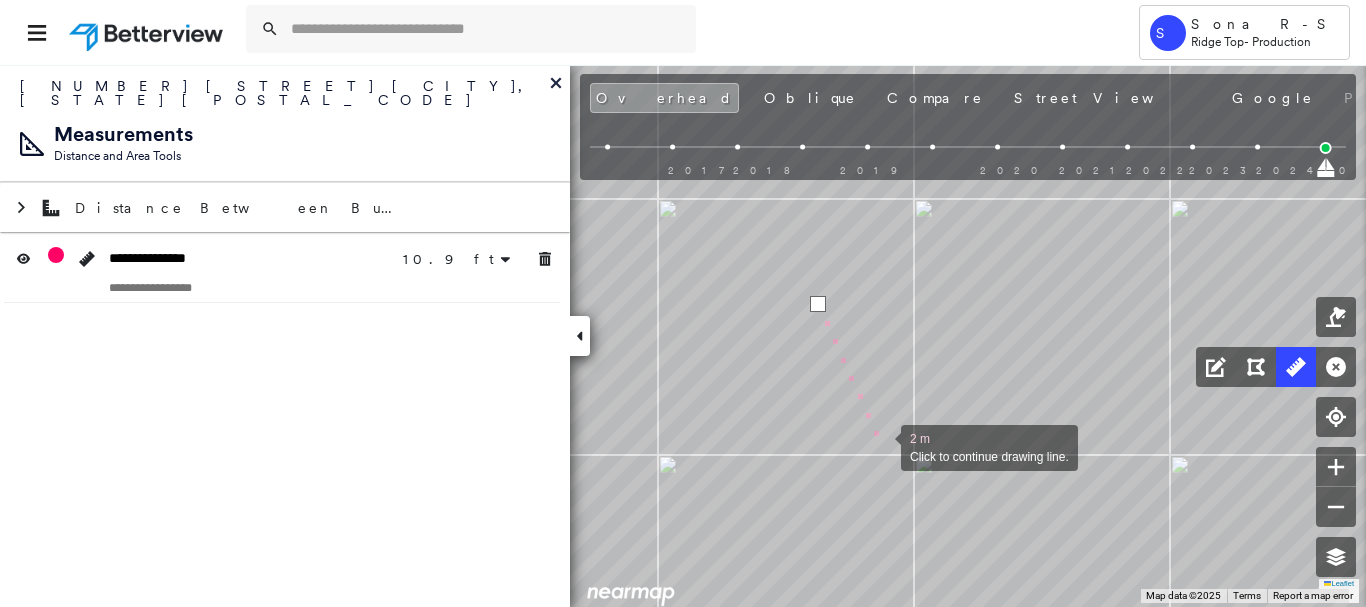 click at bounding box center [881, 446] 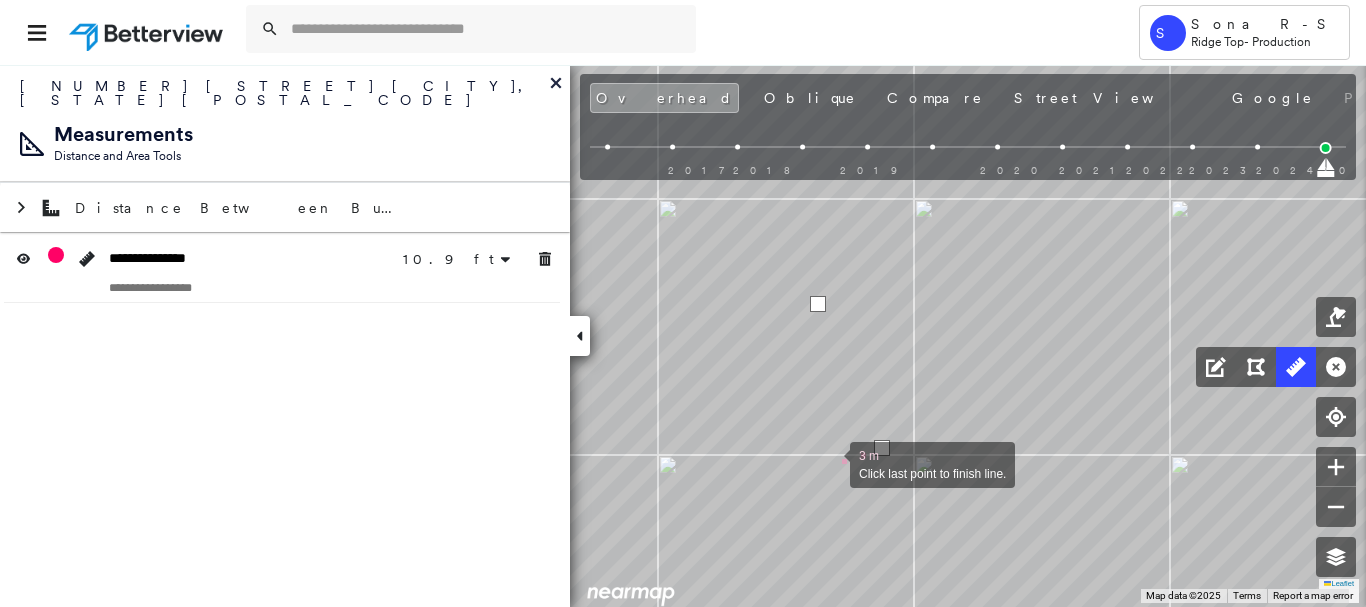 click at bounding box center (830, 463) 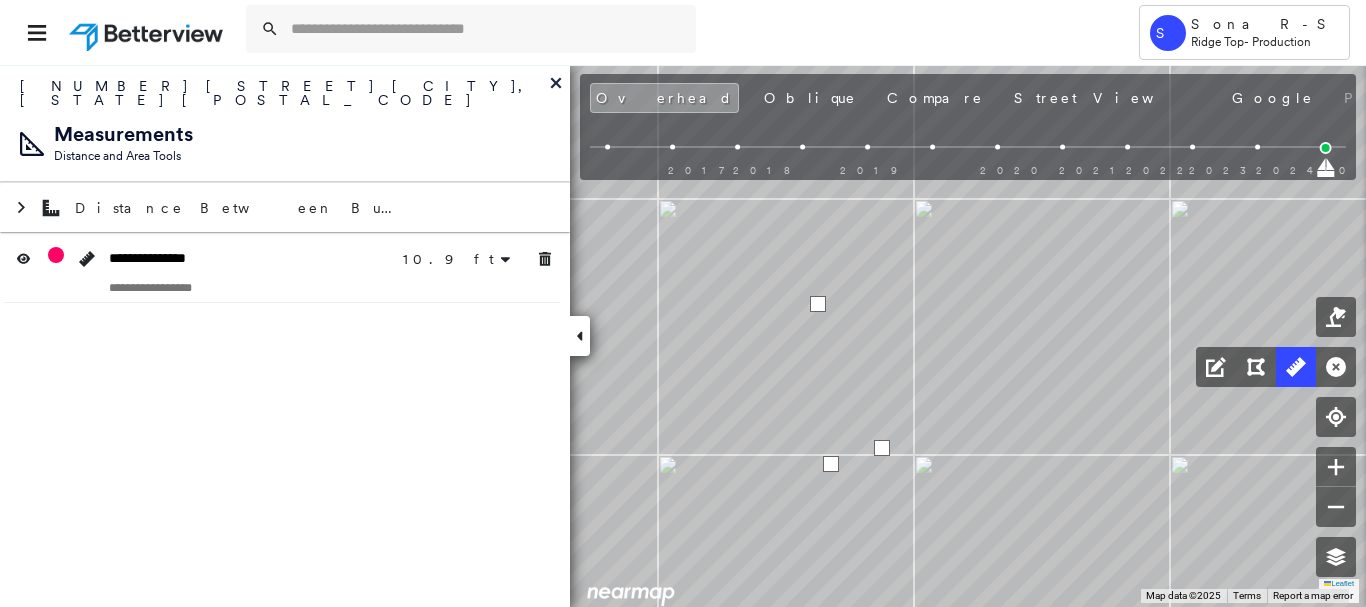 click at bounding box center [831, 464] 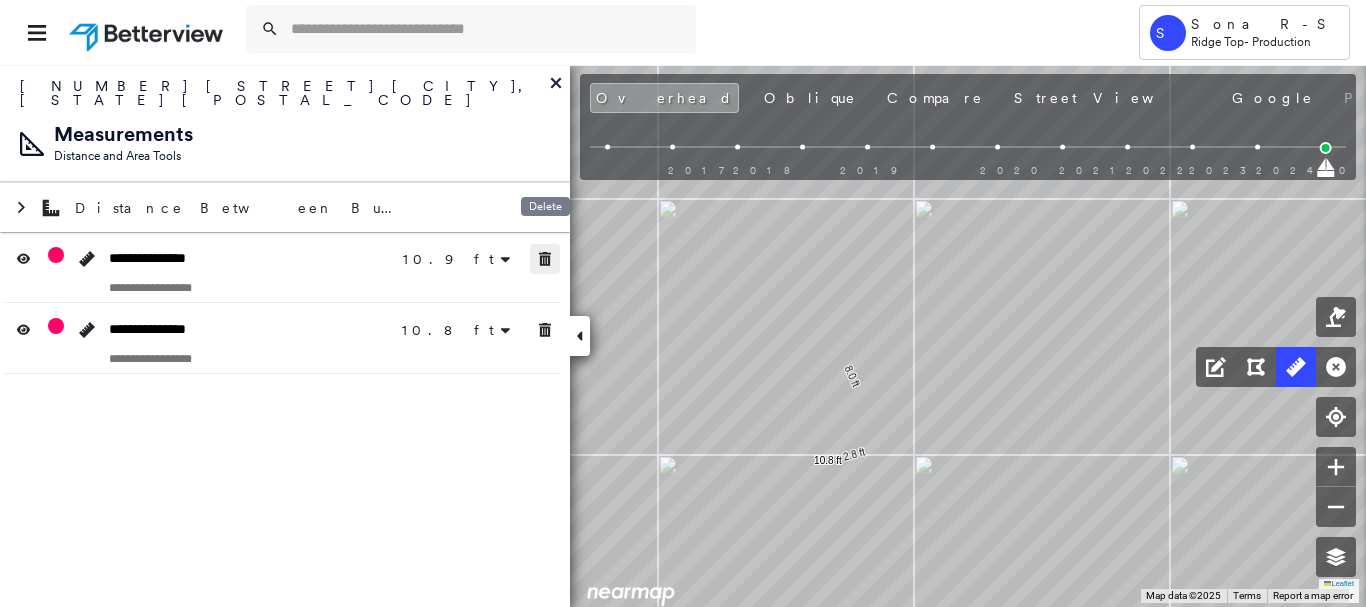 click 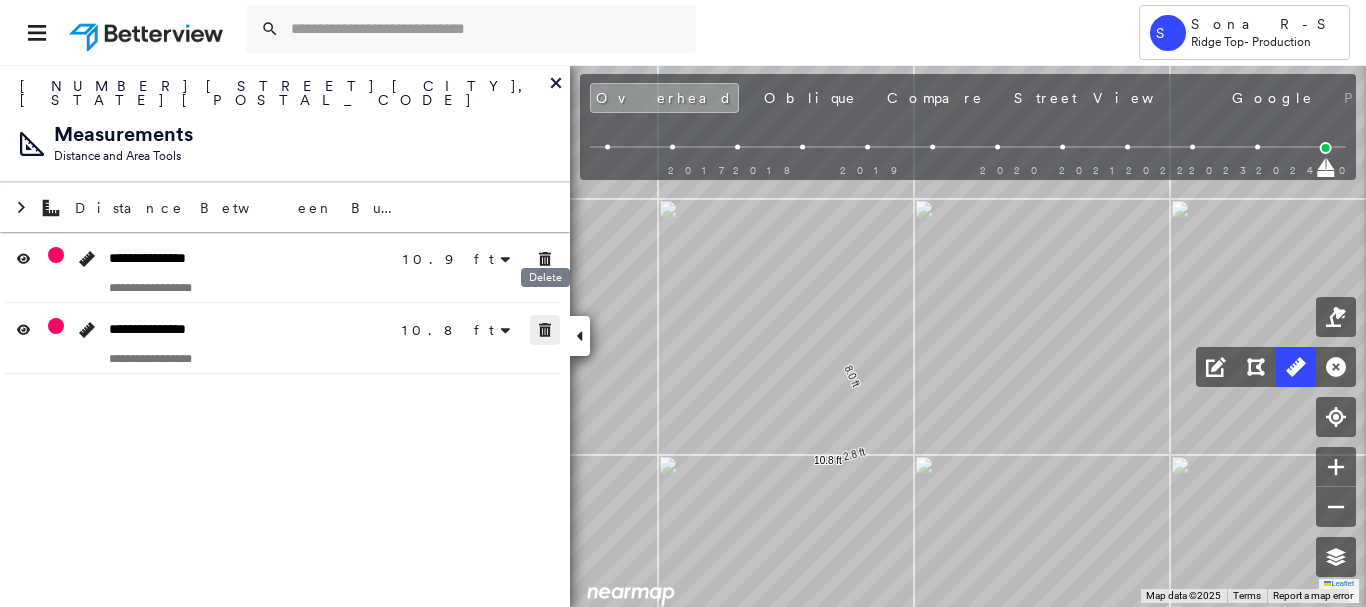 click 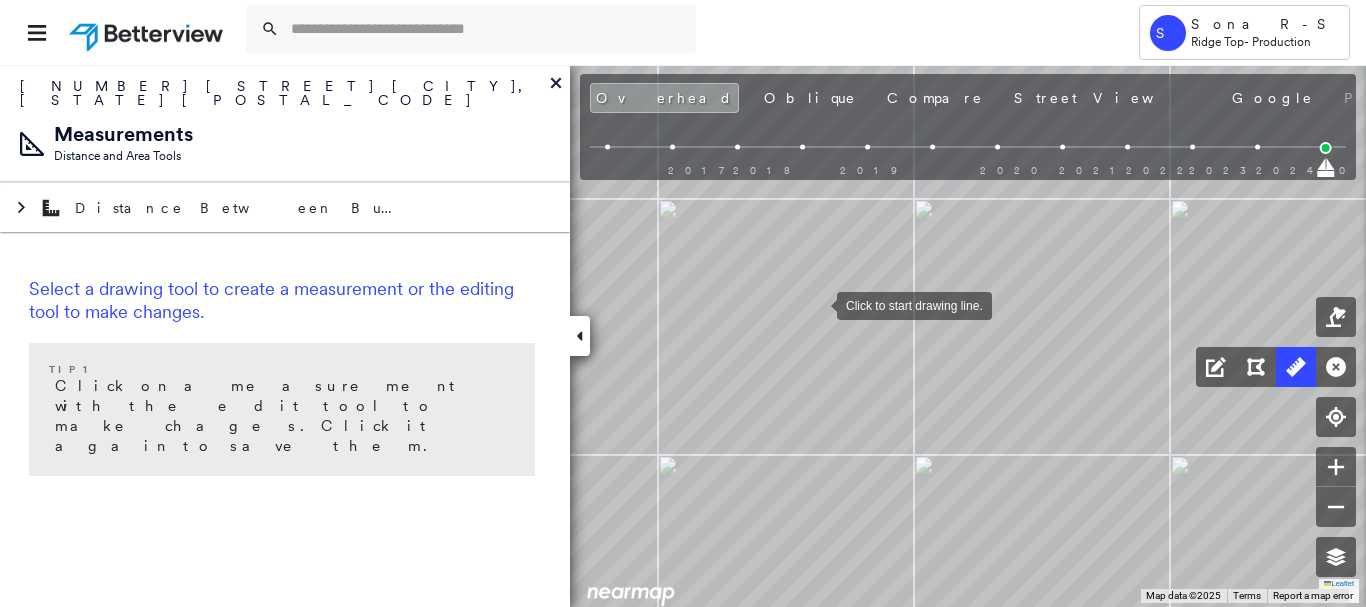 click at bounding box center [817, 304] 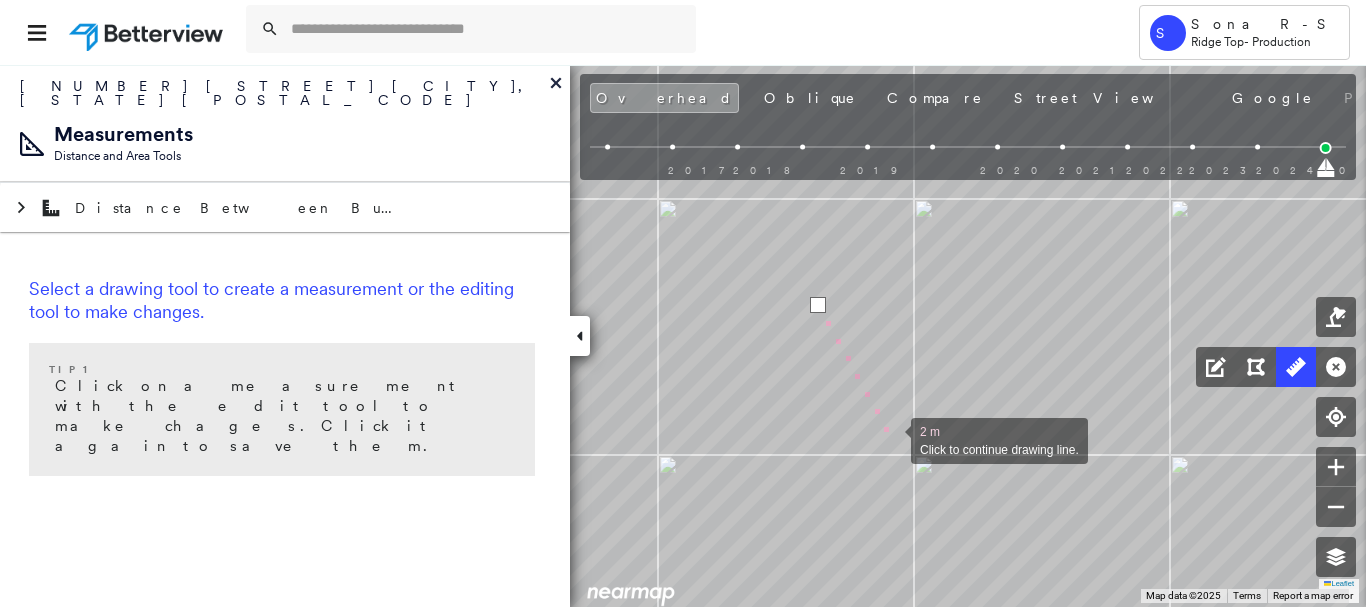 click at bounding box center (891, 439) 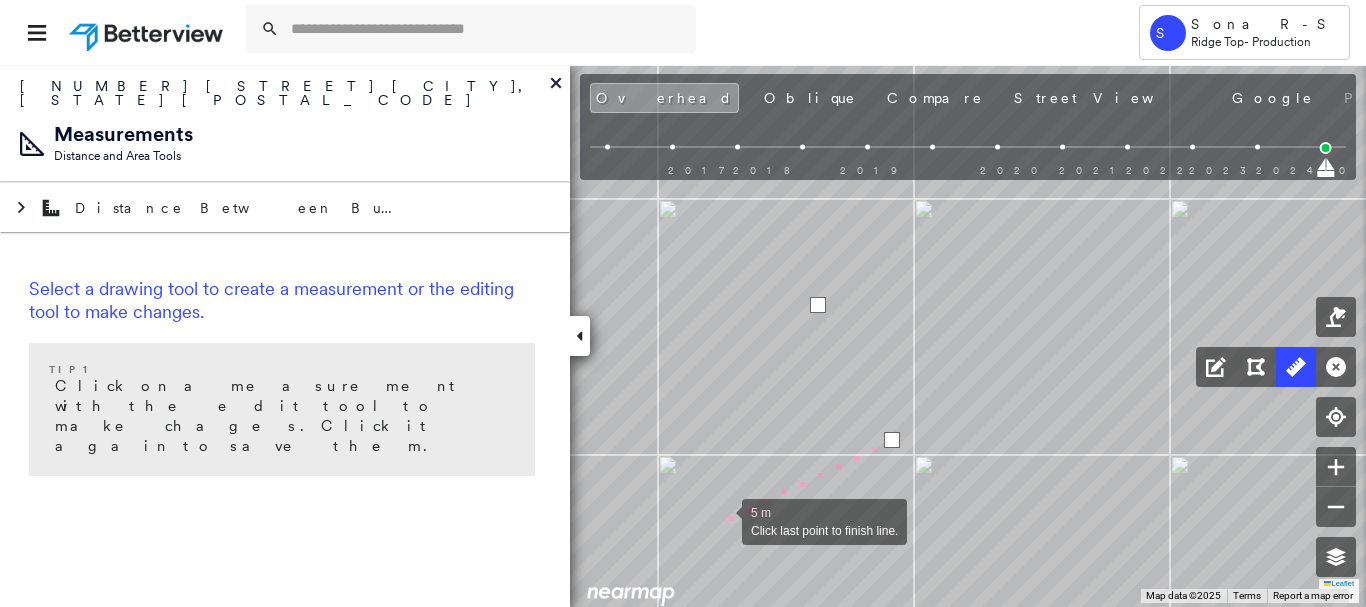 click at bounding box center (722, 520) 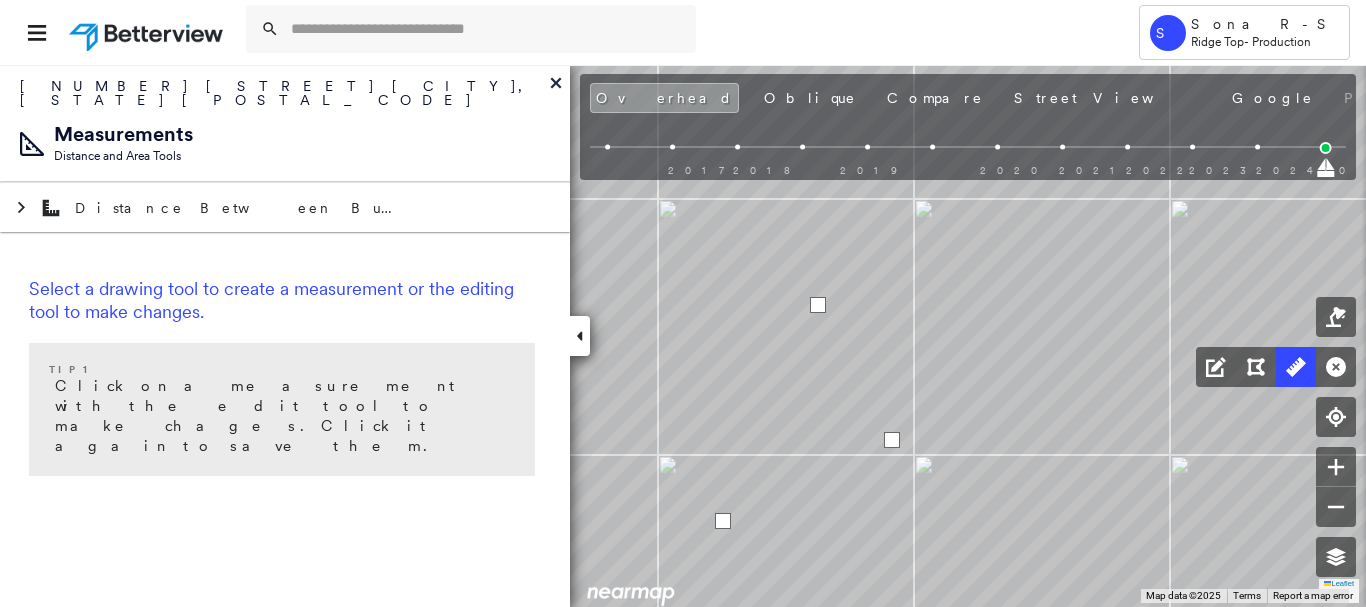 click at bounding box center [723, 521] 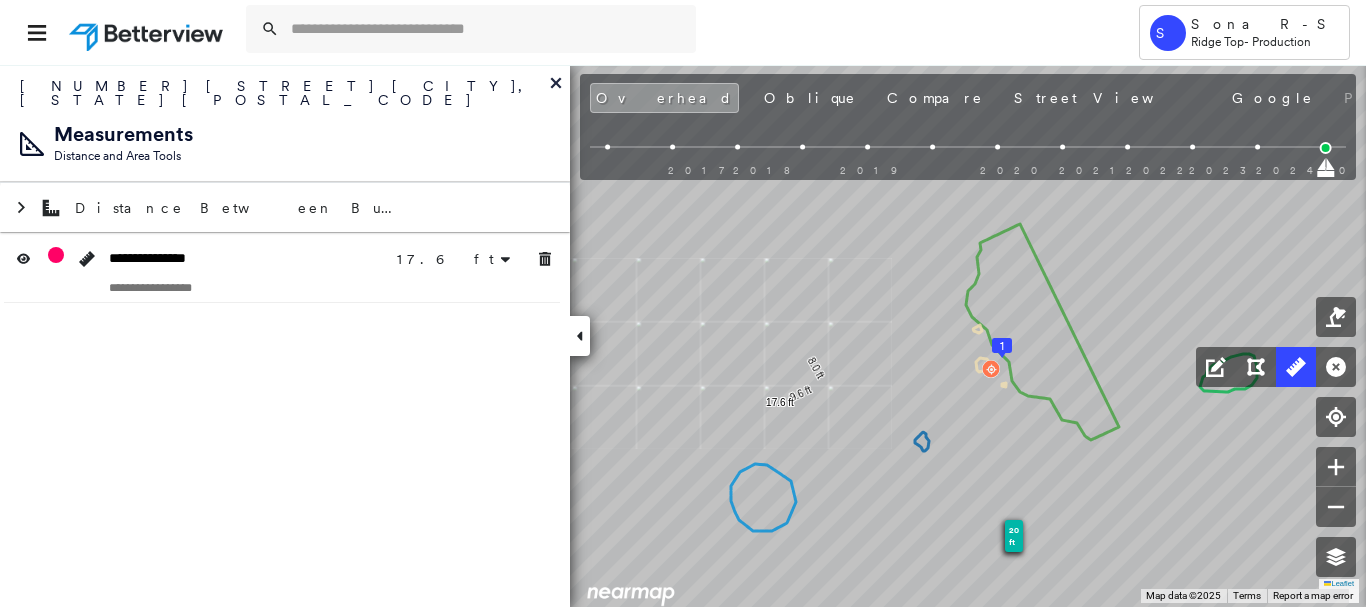 click on "Oblique" at bounding box center [810, 98] 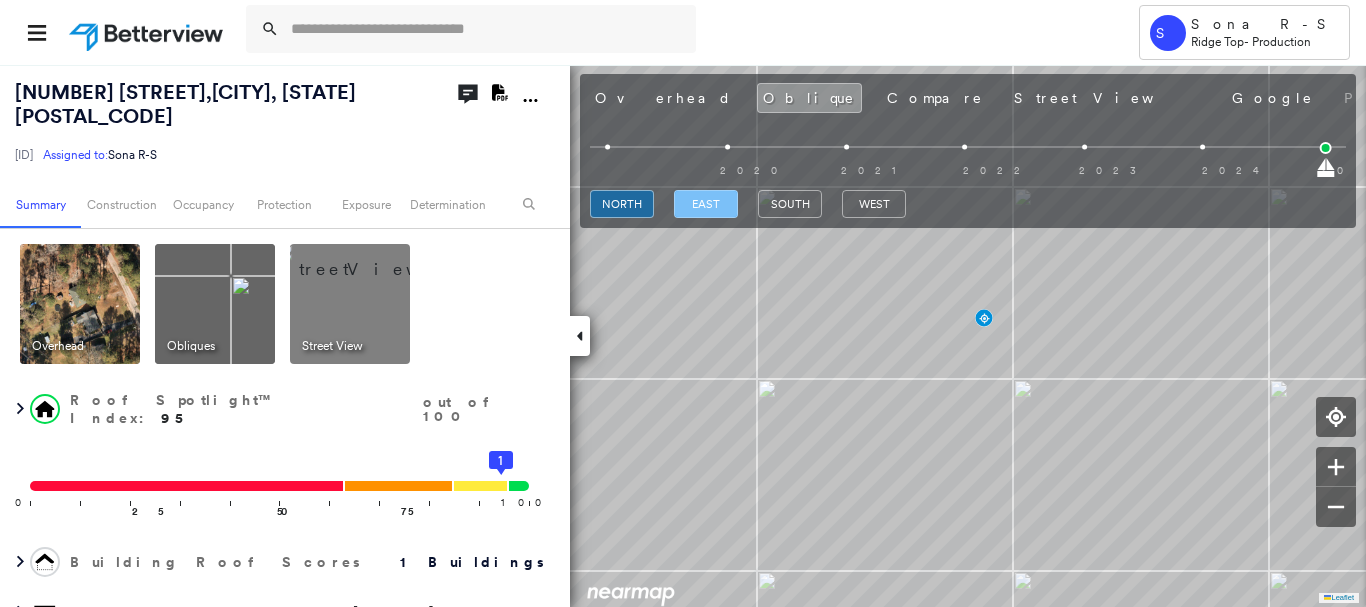 click on "east" at bounding box center (706, 204) 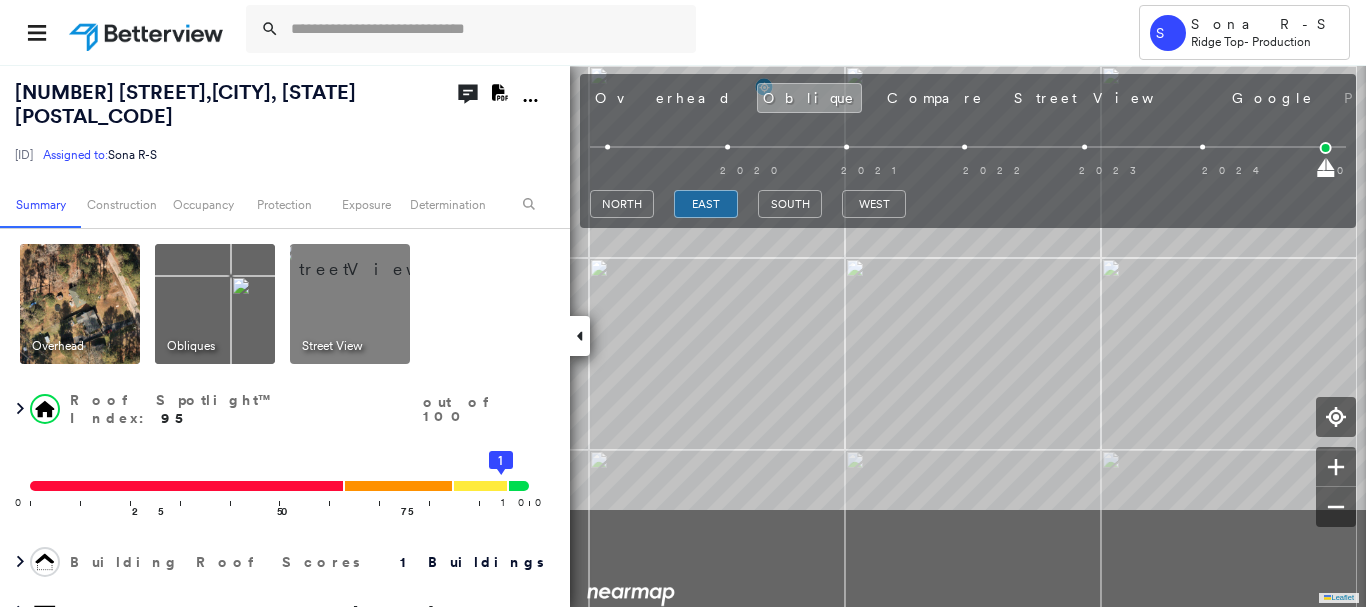 click on "[NUMBER] [STREET] ,  [CITY], [STATE] [POSTAL_CODE] [ID] Assigned to:  [FIRST] [LAST] Assigned to:  [FIRST] [LAST] [ID] Assigned to:  [FIRST] [LAST] Open Comments Download PDF Report Summary Construction Occupancy Protection Exposure Determination Overhead Obliques Street View Roof Spotlight™ Index :  95 out of 100 0 100 25 50 75 1 Building Roof Scores 1 Buildings Policy Information :  [ID] Flags :  1 (0 cleared, 1 uncleared) Construction Roof Spotlights :  Overhang, Vent Property Features :  Car, Patio Furniture, Trampoline Roof Size & Shape :  1 building  - Hip | Asphalt Shingle Occupancy Protection Exposure Determination Flags :  1 (0 cleared, 1 uncleared) Uncleared Flags (1) Cleared Flags  (0) Betterview Property Flagged 08/04/25 Clear Action Taken New Entry History Quote/New Business Terms & Conditions Added ACV Endorsement Added Cosmetic Endorsement Inspection/Loss Control Report Information Added to Inspection Survey Onsite Inspection Ordered Determined No Inspection Needed General Save Renewal General Save" at bounding box center [683, 335] 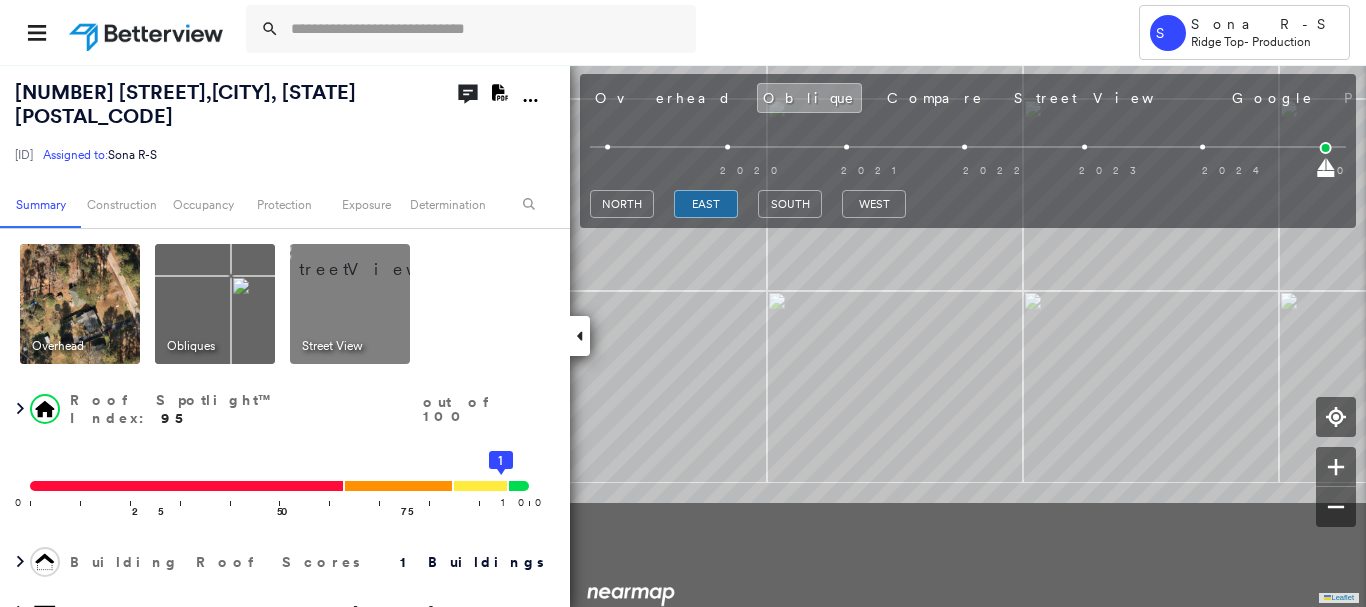 click on "[NUMBER] [STREET] ,  [CITY], [STATE] [POSTAL_CODE] [ID] Assigned to:  [FIRST] [LAST] Assigned to:  [FIRST] [LAST] [ID] Assigned to:  [FIRST] [LAST] Open Comments Download PDF Report Summary Construction Occupancy Protection Exposure Determination Overhead Obliques Street View Roof Spotlight™ Index :  95 out of 100 0 100 25 50 75 1 Building Roof Scores 1 Buildings Policy Information :  [ID] Flags :  1 (0 cleared, 1 uncleared) Construction Roof Spotlights :  Overhang, Vent Property Features :  Car, Patio Furniture, Trampoline Roof Size & Shape :  1 building  - Hip | Asphalt Shingle Occupancy Protection Exposure Determination Flags :  1 (0 cleared, 1 uncleared) Uncleared Flags (1) Cleared Flags  (0) Betterview Property Flagged 08/04/25 Clear Action Taken New Entry History Quote/New Business Terms & Conditions Added ACV Endorsement Added Cosmetic Endorsement Inspection/Loss Control Report Information Added to Inspection Survey Onsite Inspection Ordered Determined No Inspection Needed General Save Renewal General Save" at bounding box center (683, 335) 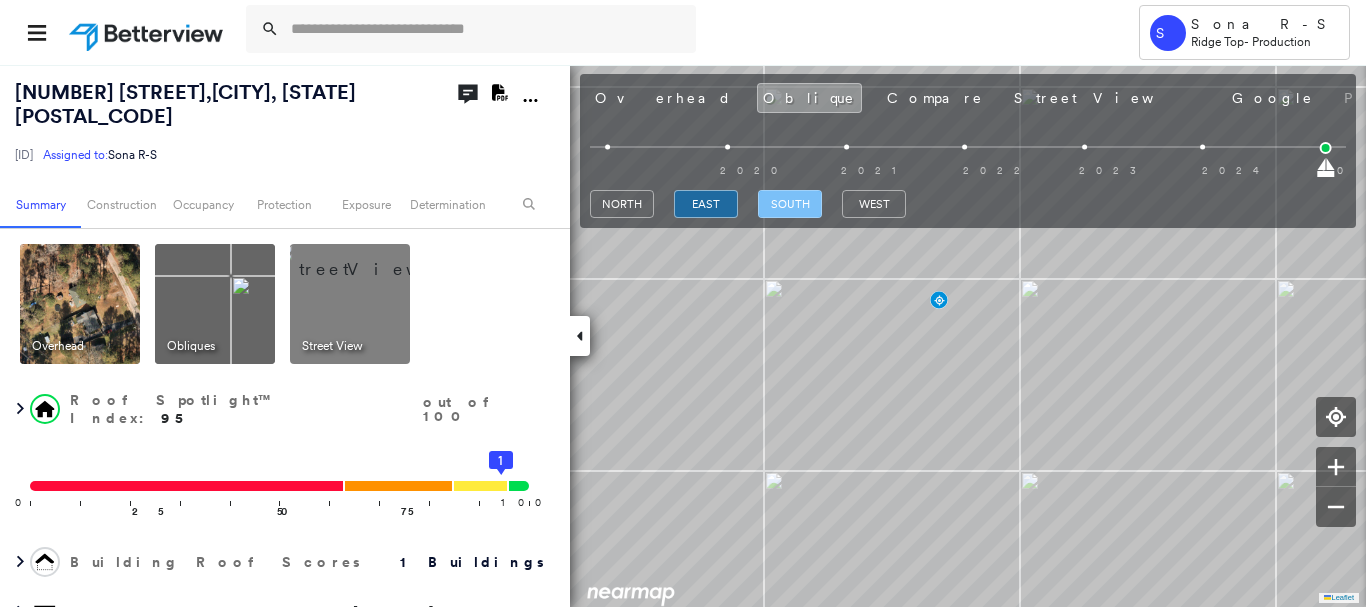 click on "south" at bounding box center [790, 204] 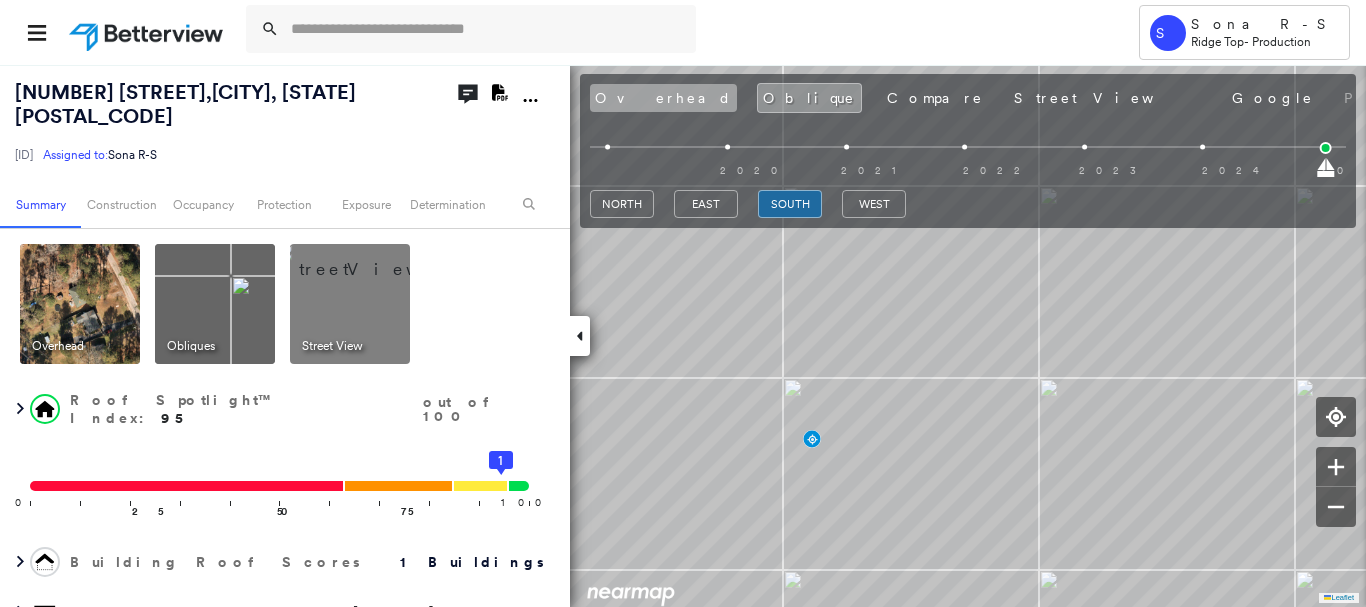 click on "Overhead" at bounding box center (663, 98) 